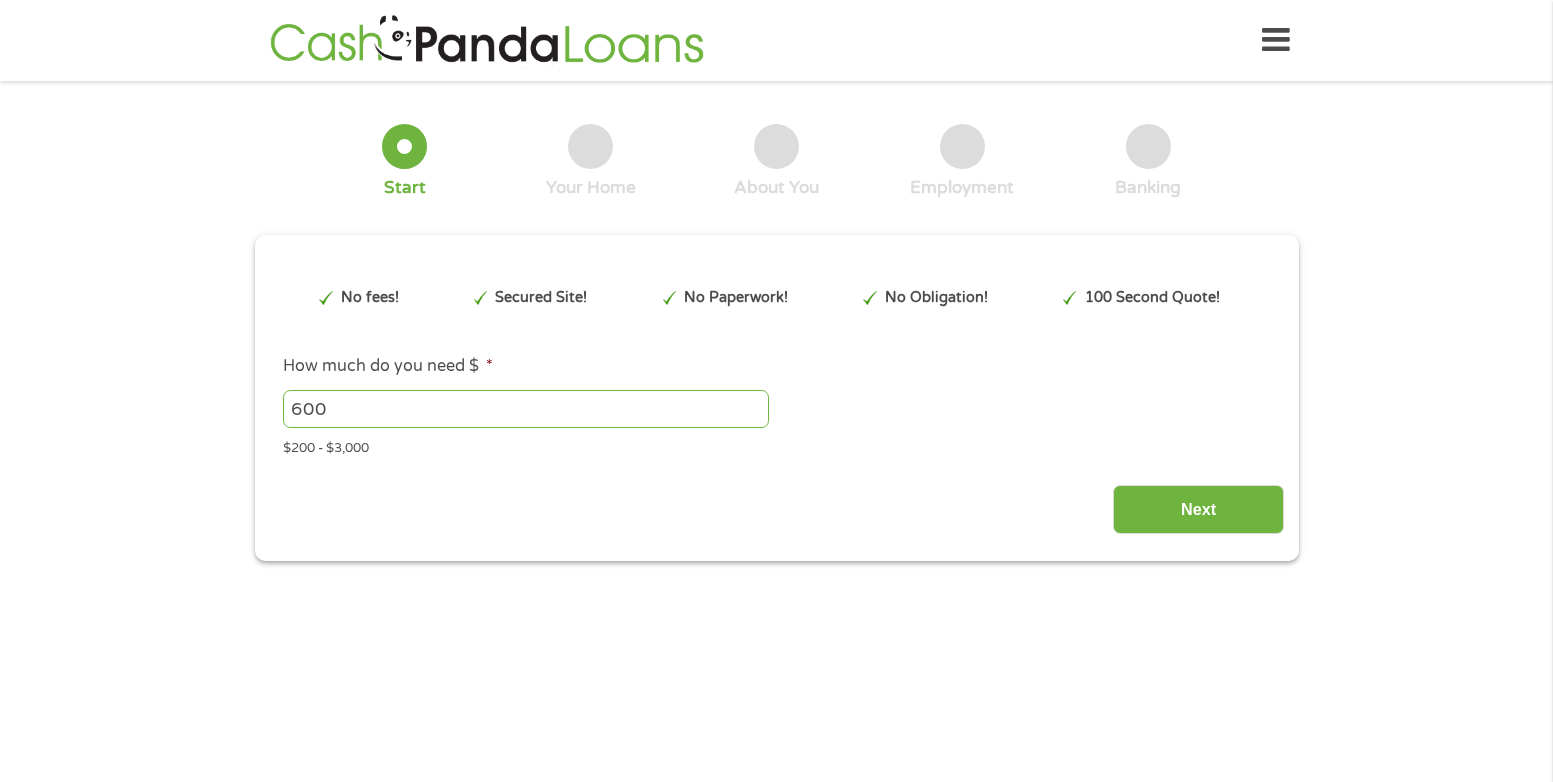 scroll, scrollTop: 0, scrollLeft: 0, axis: both 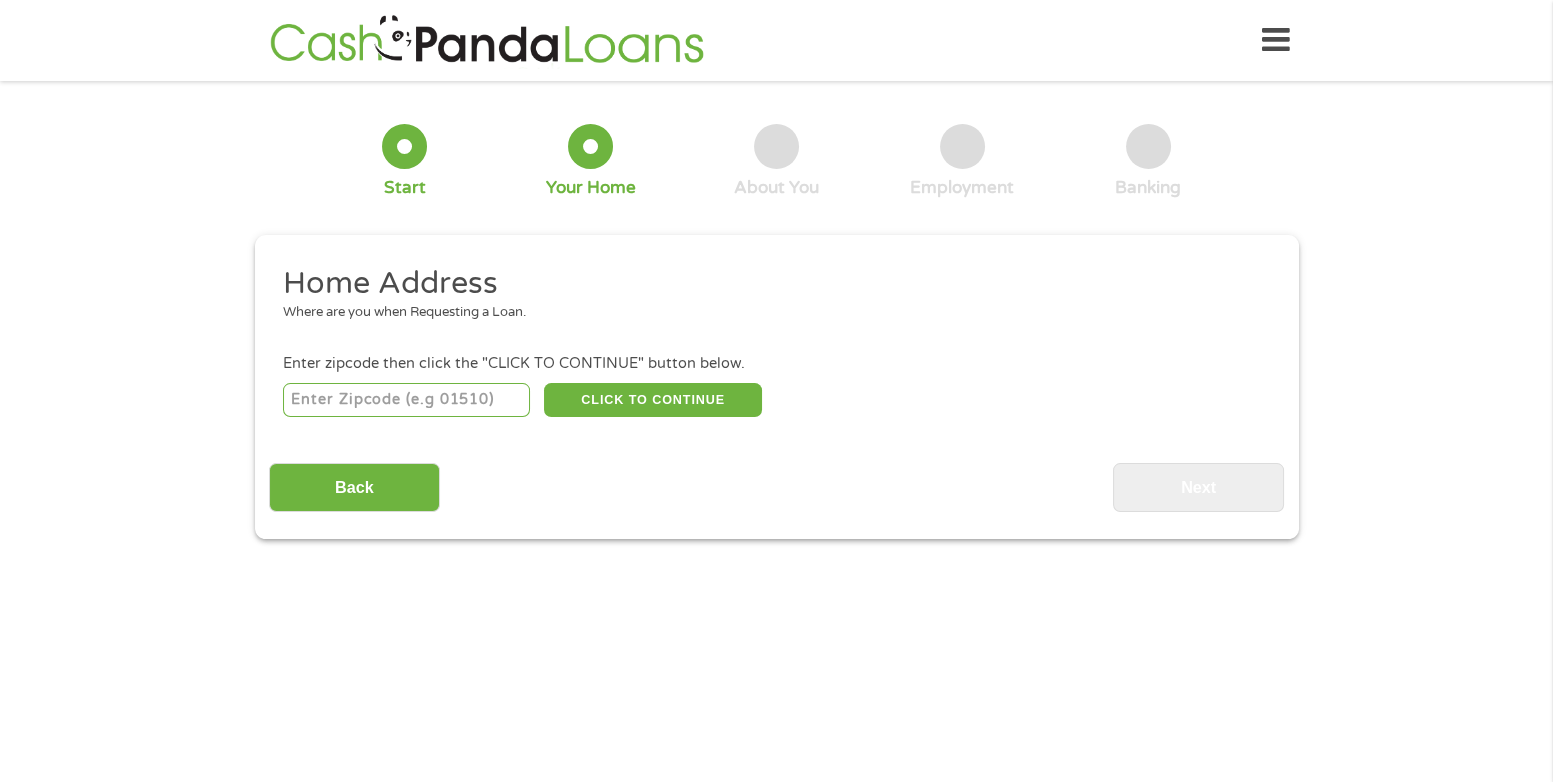 click at bounding box center (406, 400) 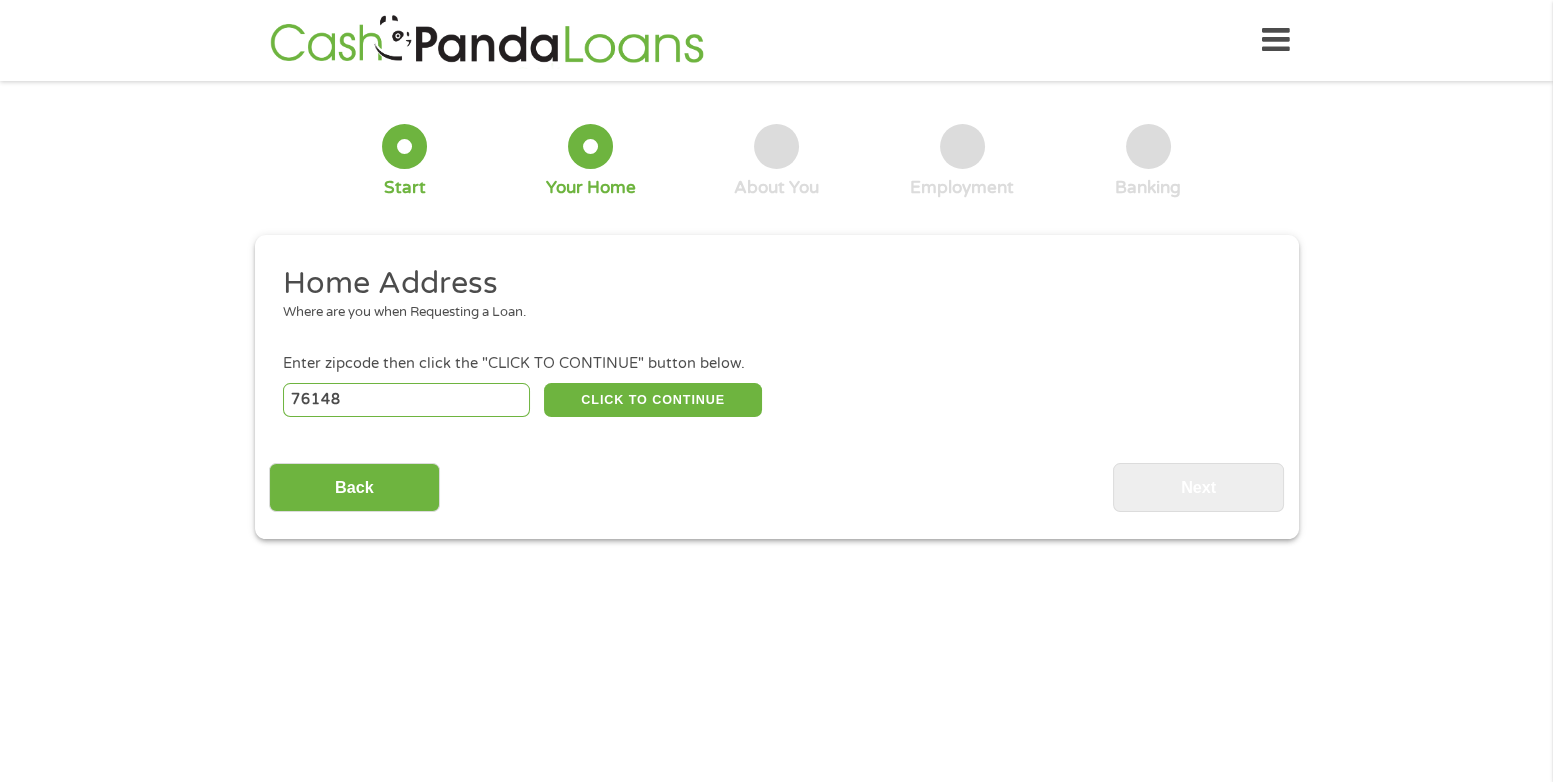 select on "Texas" 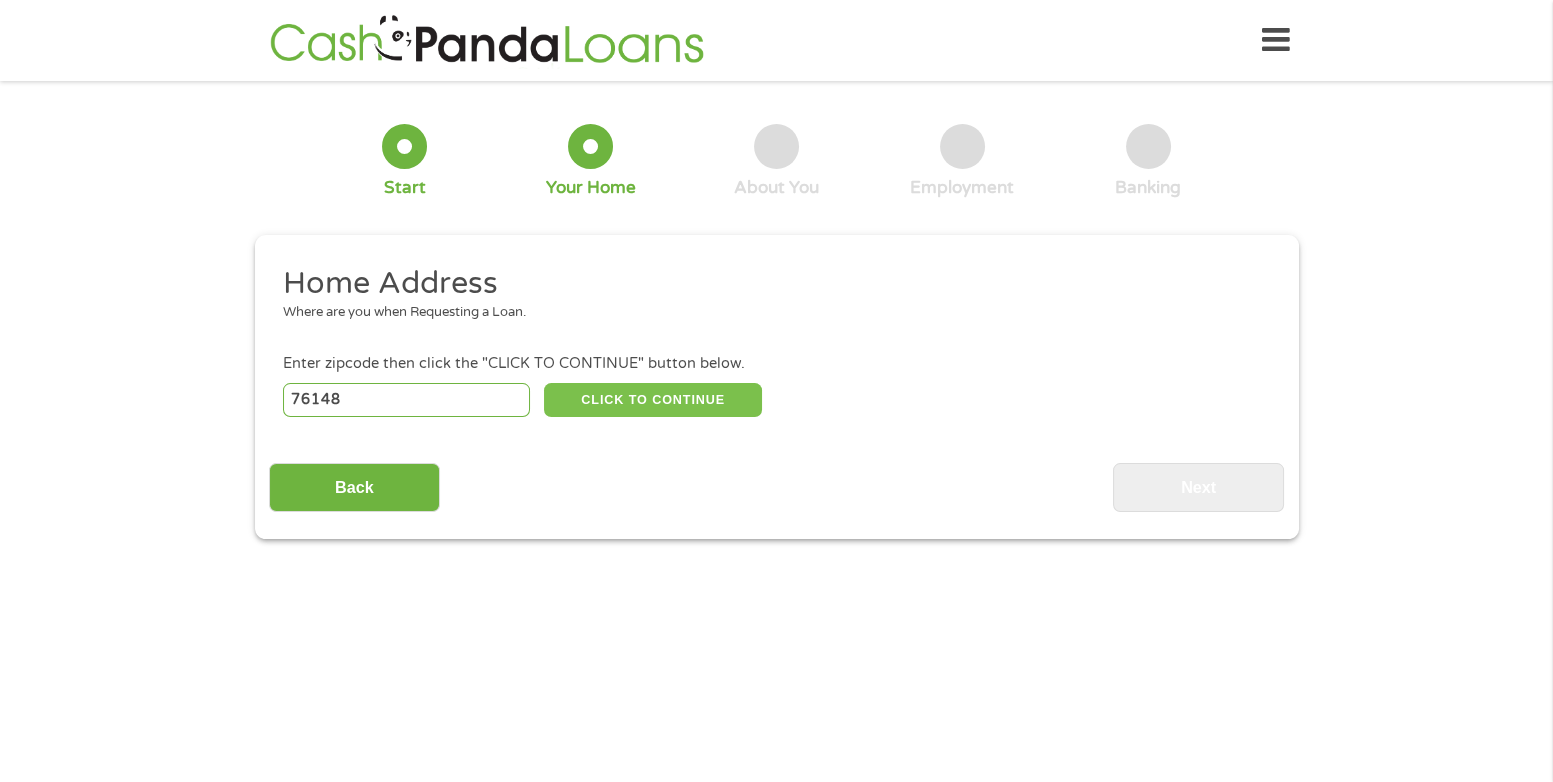 click on "CLICK TO CONTINUE" at bounding box center [653, 400] 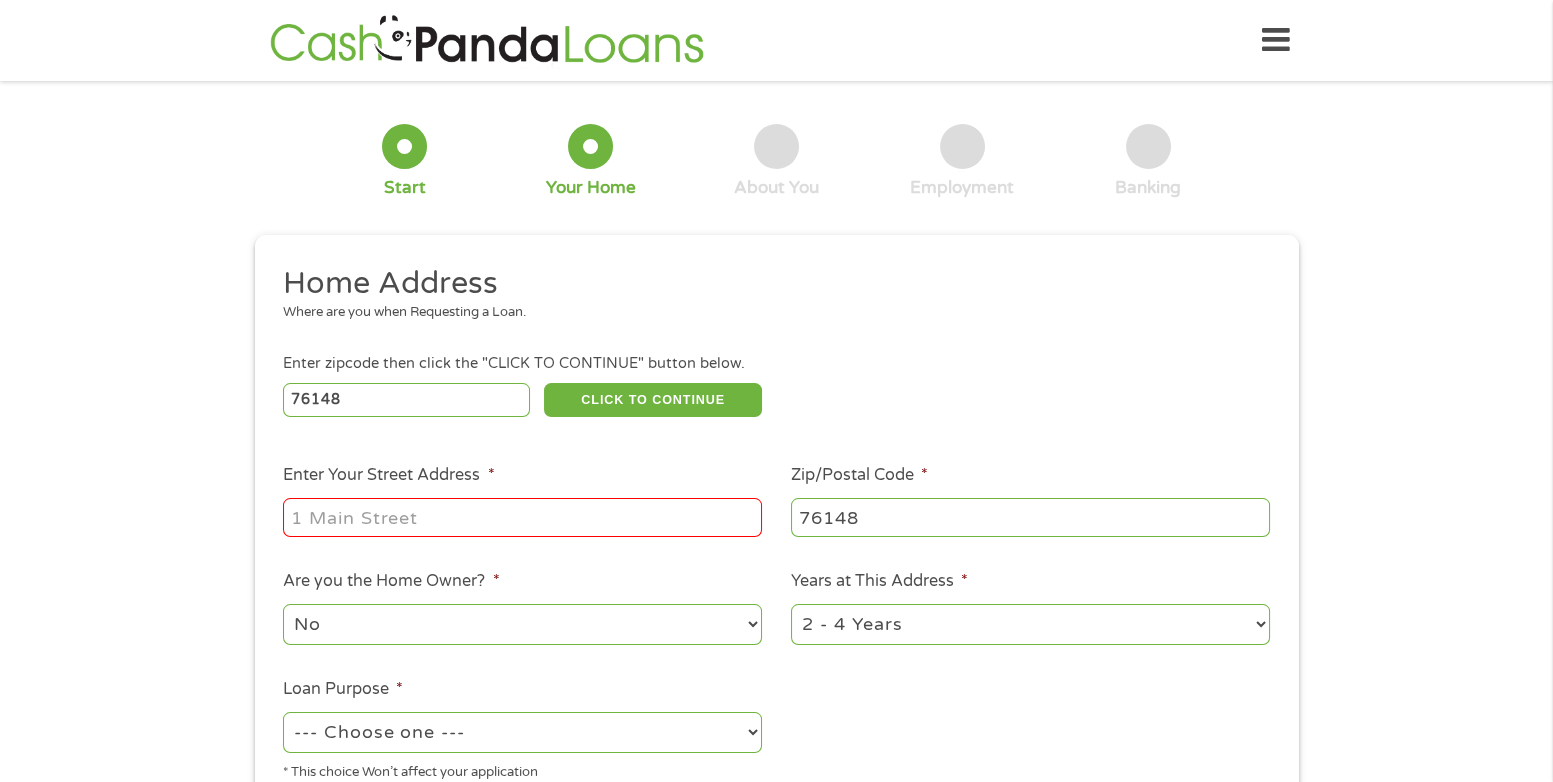 click on "Enter Your Street Address *" at bounding box center [523, 501] 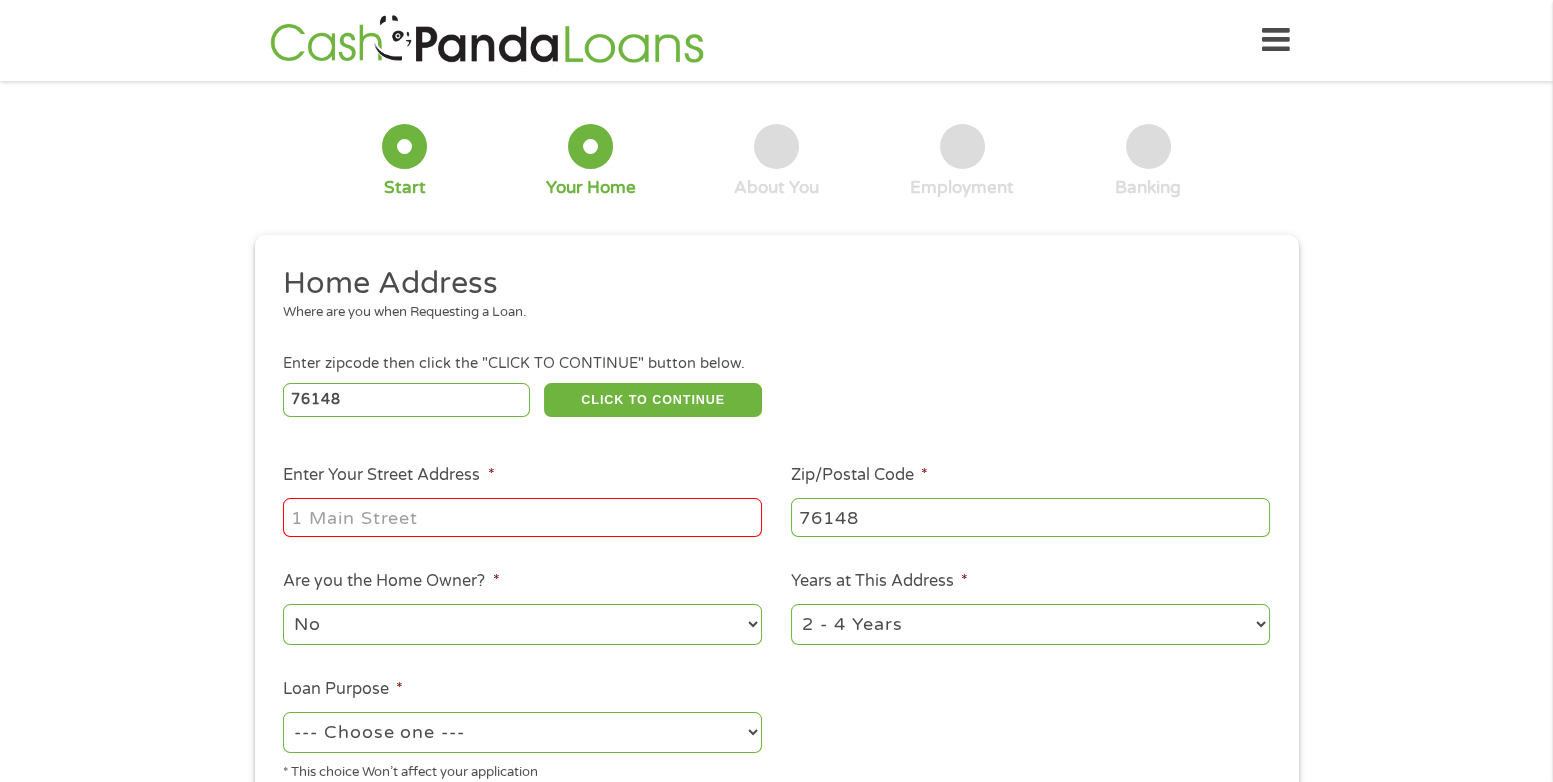 type on "[NUMBER] [STREET]" 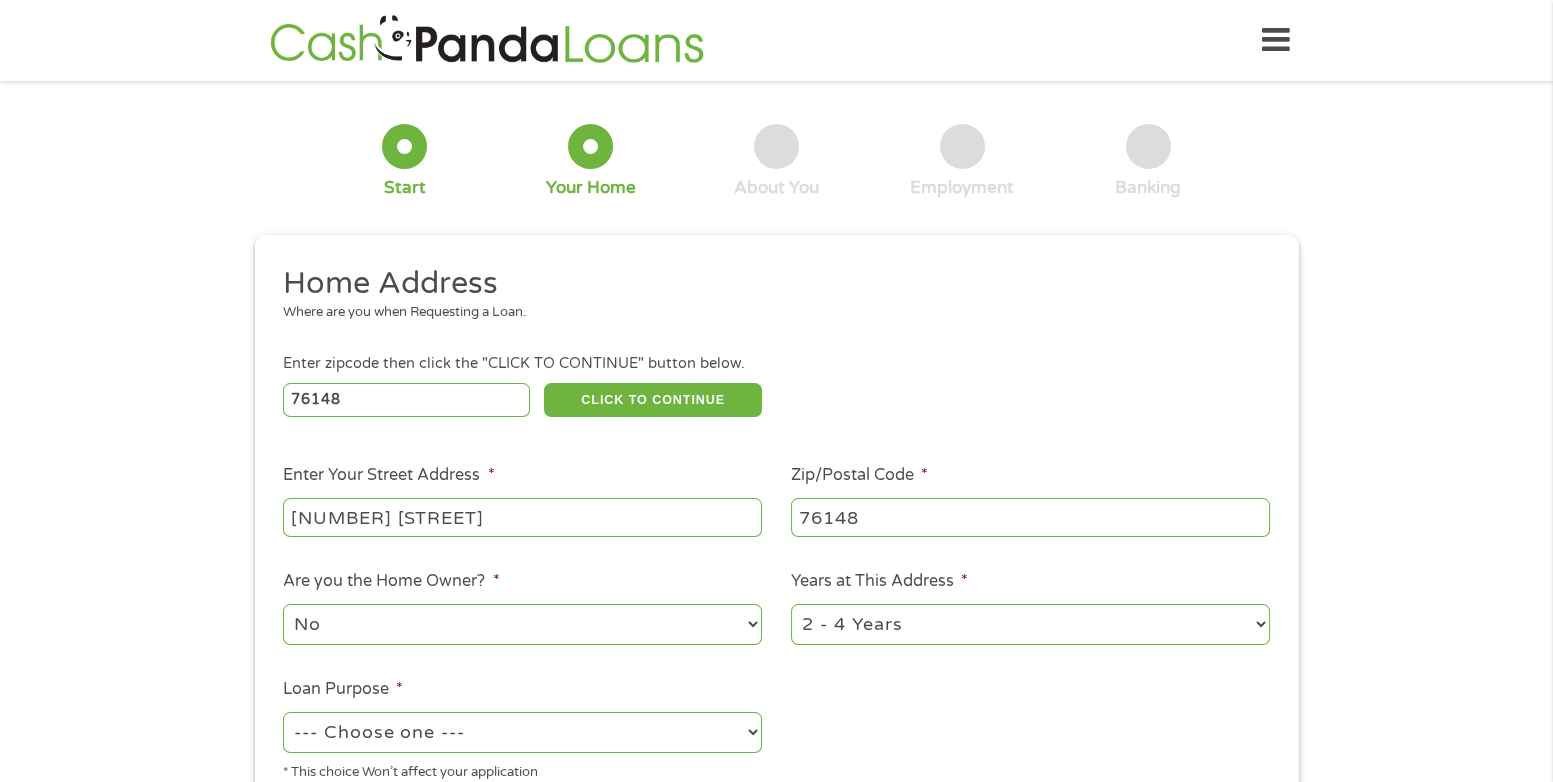 click on "No Yes" at bounding box center (522, 624) 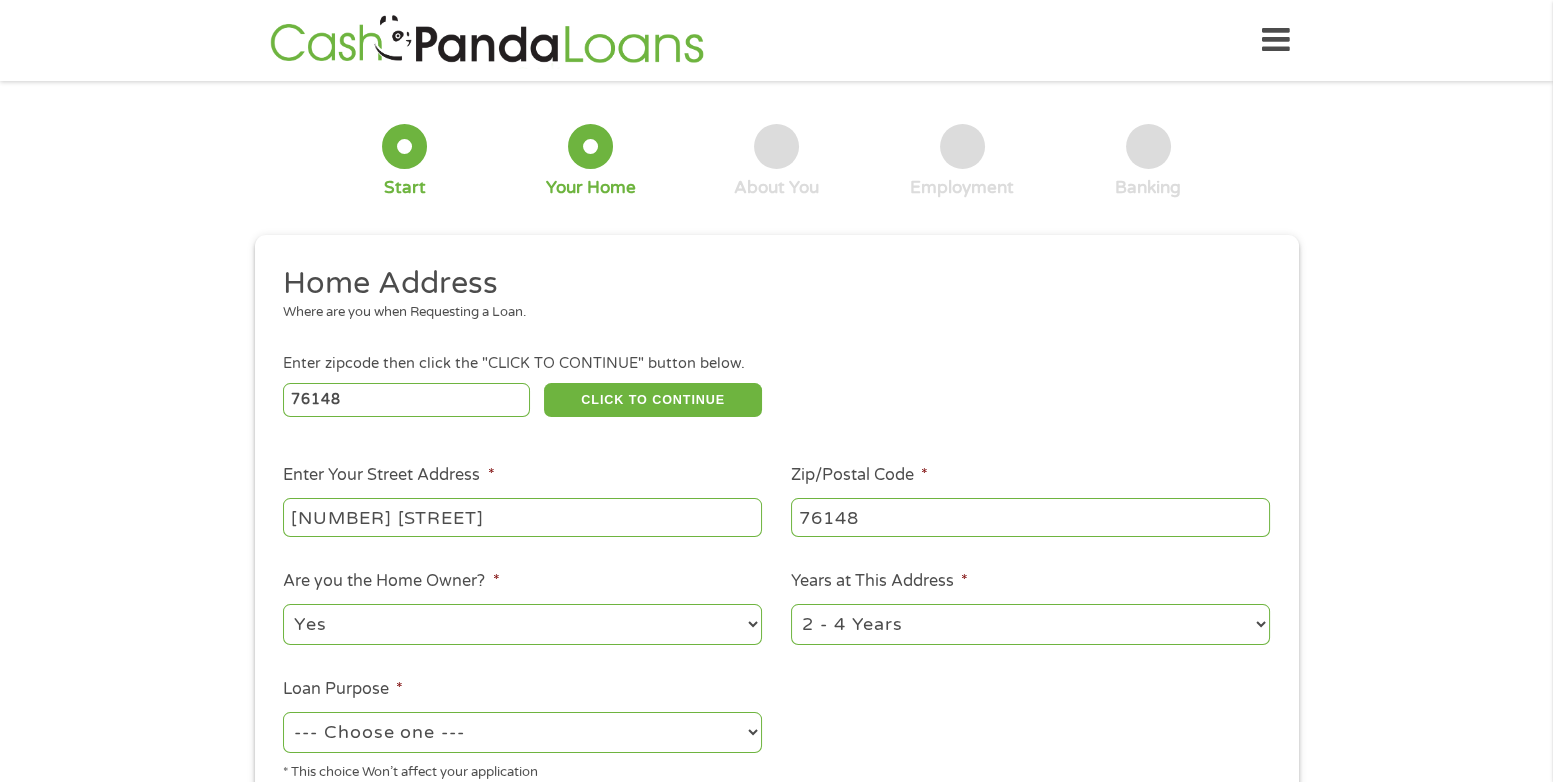click on "No Yes" at bounding box center [522, 624] 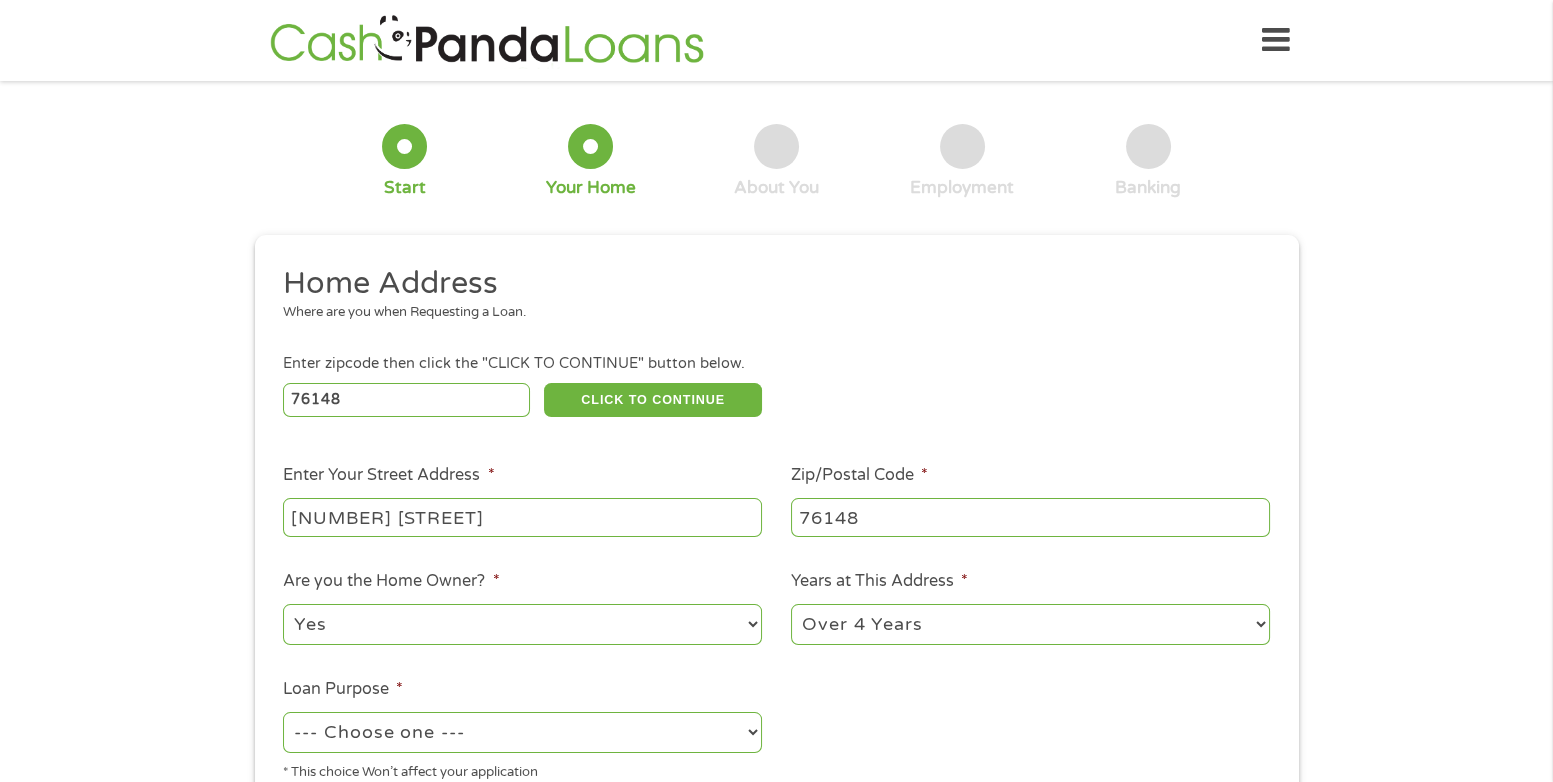 click on "1 Year or less 1 - 2 Years 2 - 4 Years Over 4 Years" at bounding box center (1030, 624) 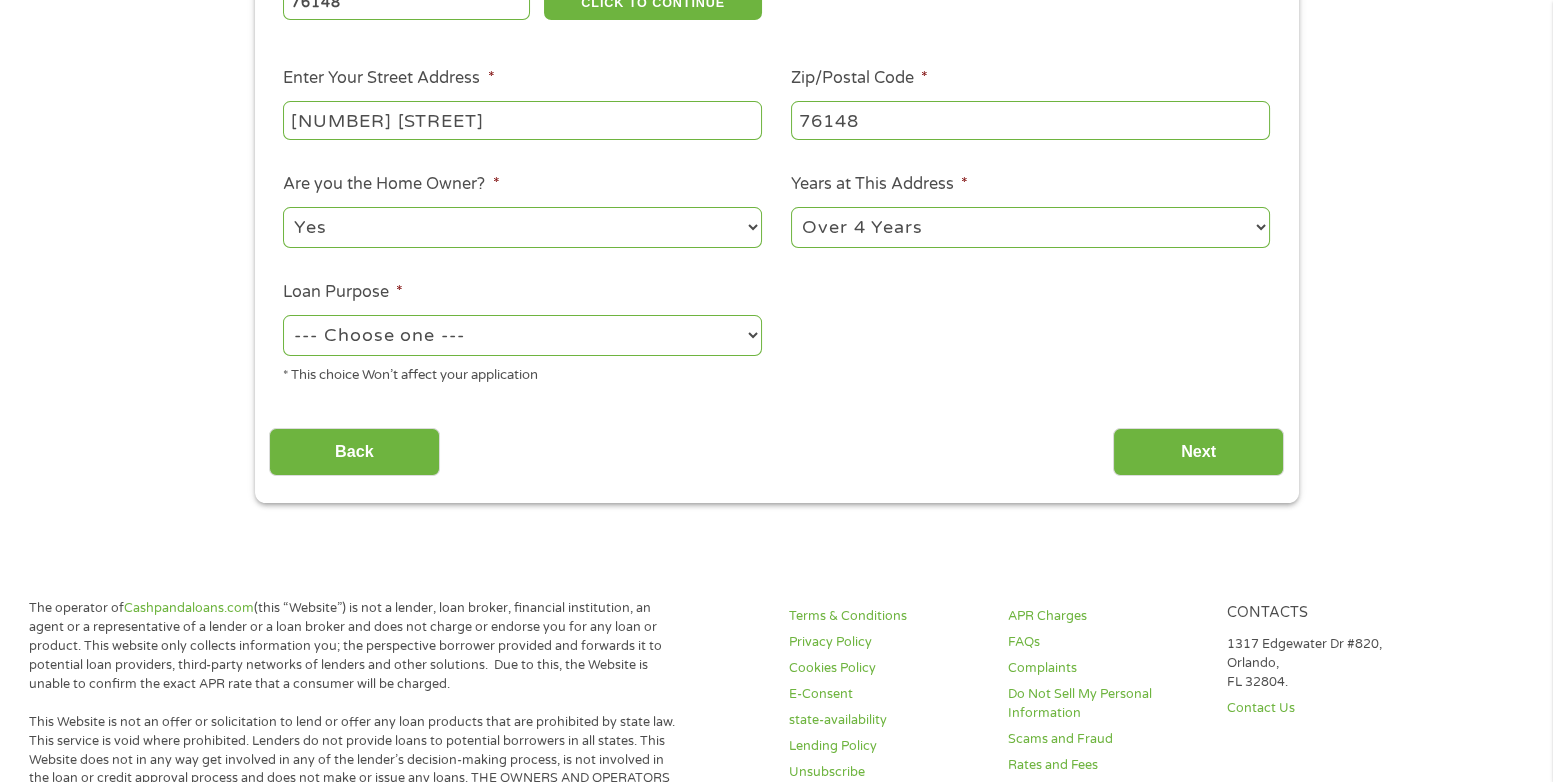 scroll, scrollTop: 400, scrollLeft: 0, axis: vertical 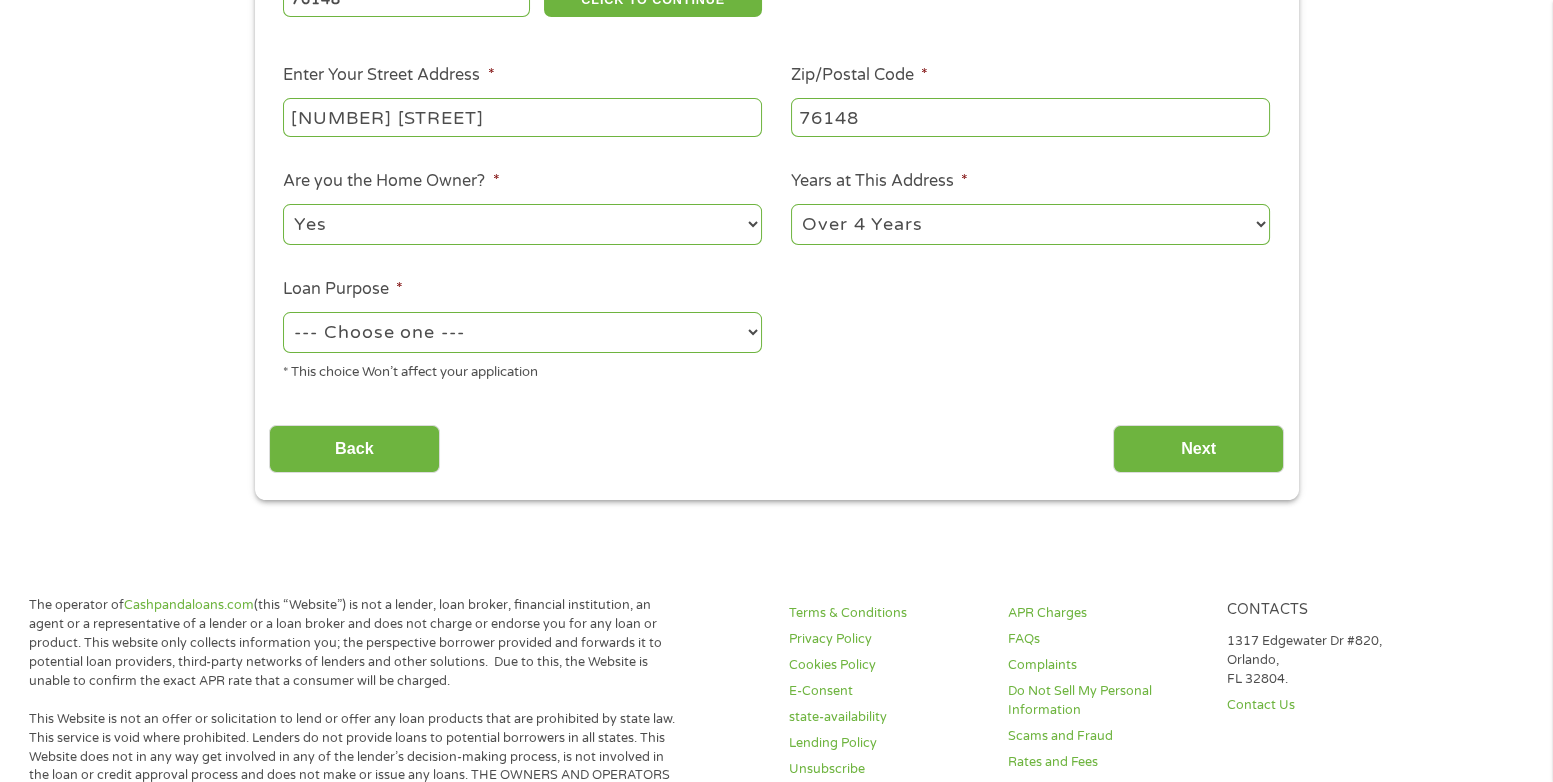 click on "--- Choose one --- Pay Bills Debt Consolidation Home Improvement Major Purchase Car Loan Short Term Cash Medical Expenses Other" at bounding box center (522, 332) 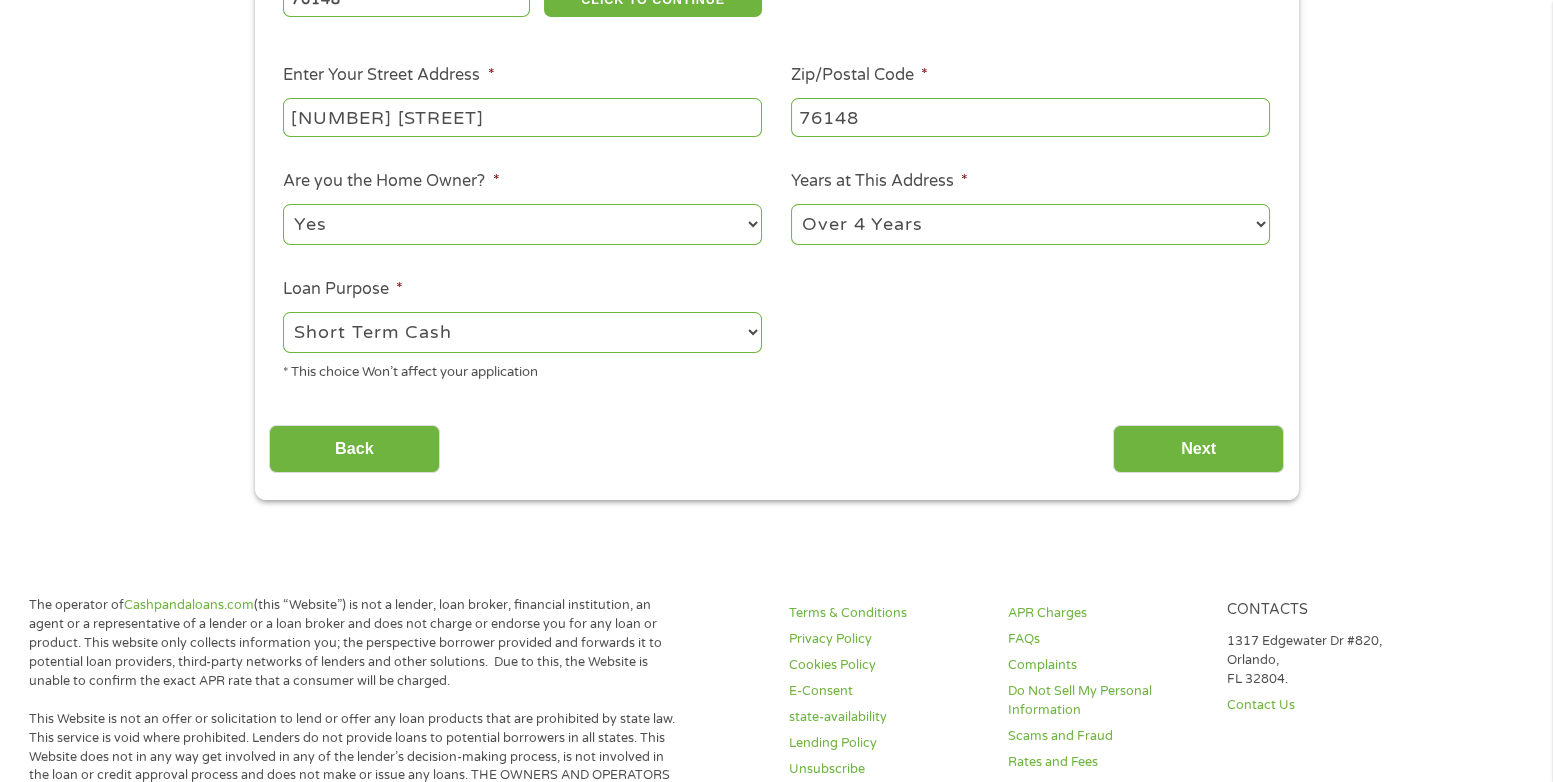 click on "--- Choose one --- Pay Bills Debt Consolidation Home Improvement Major Purchase Car Loan Short Term Cash Medical Expenses Other" at bounding box center (522, 332) 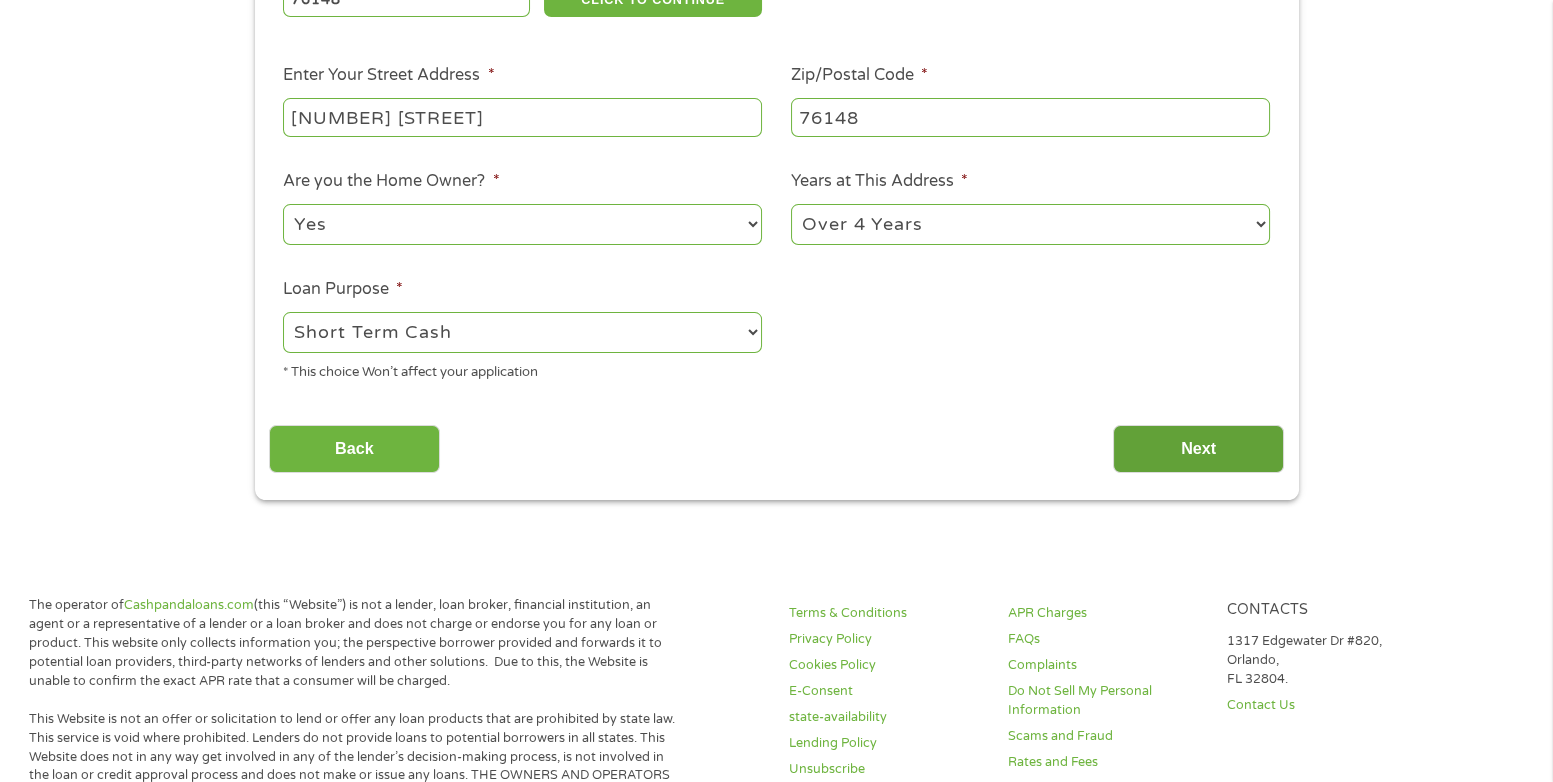 click on "Next" at bounding box center (1198, 449) 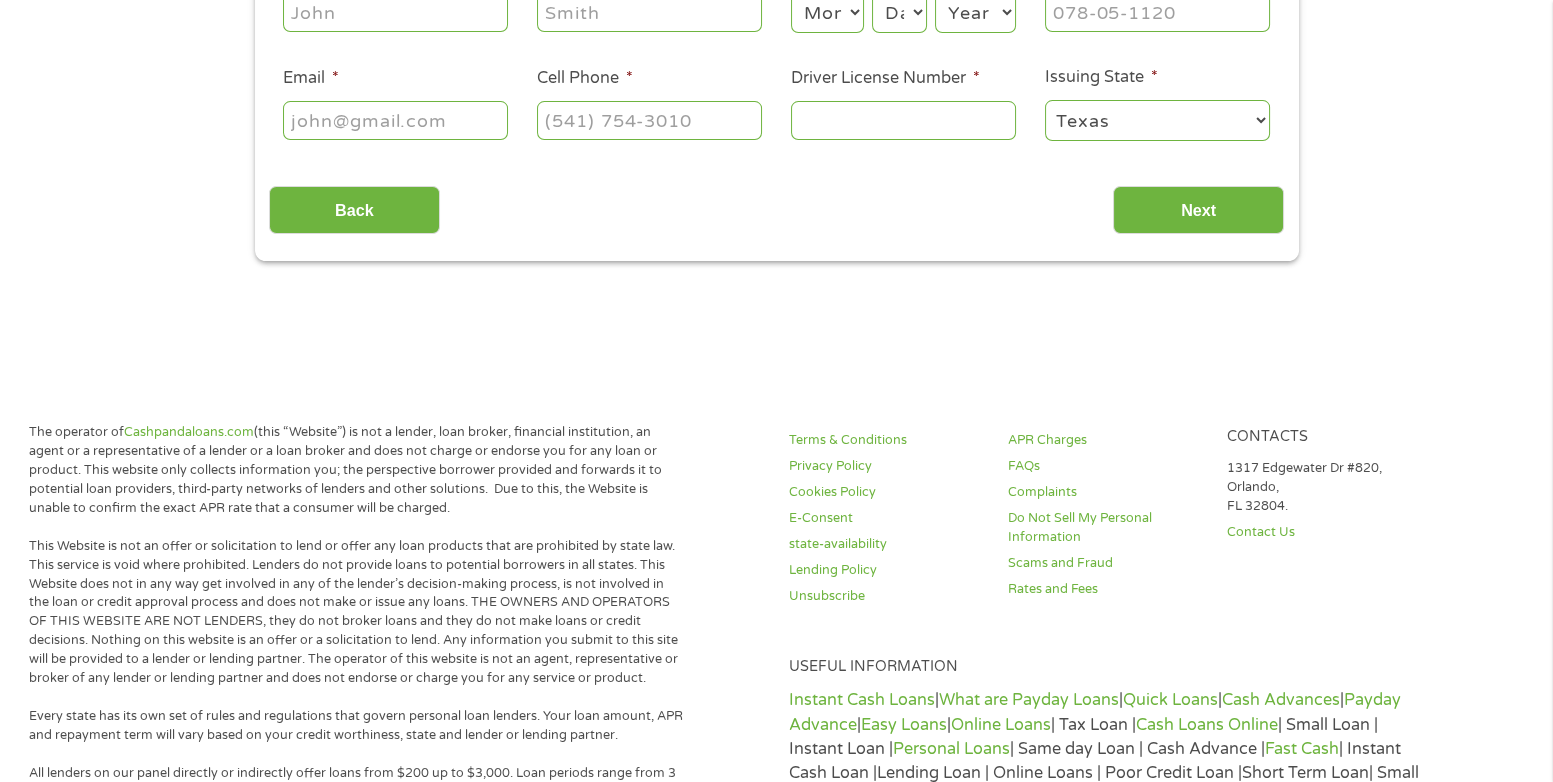 scroll, scrollTop: 7, scrollLeft: 8, axis: both 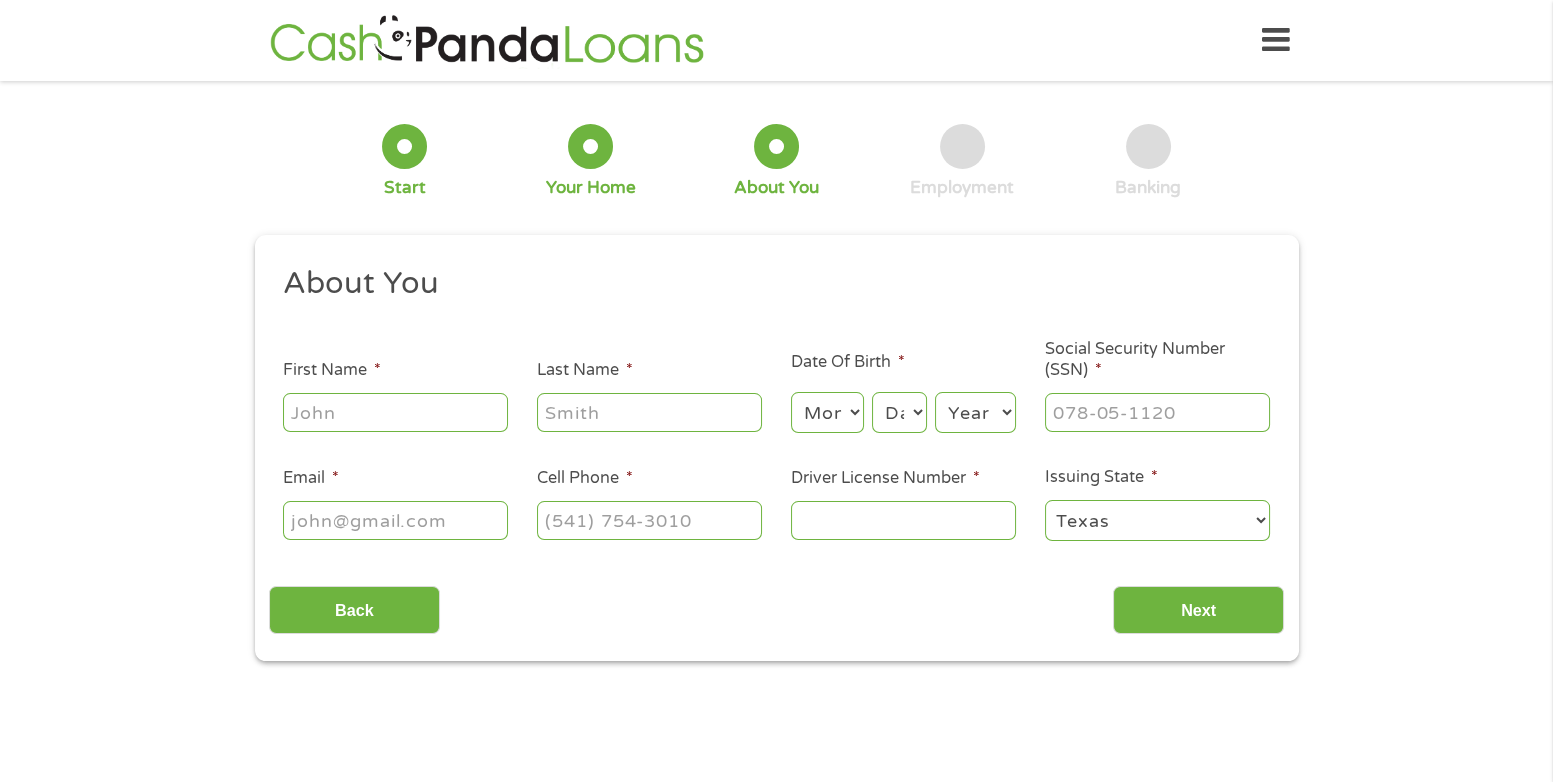 click on "First Name *" at bounding box center (395, 412) 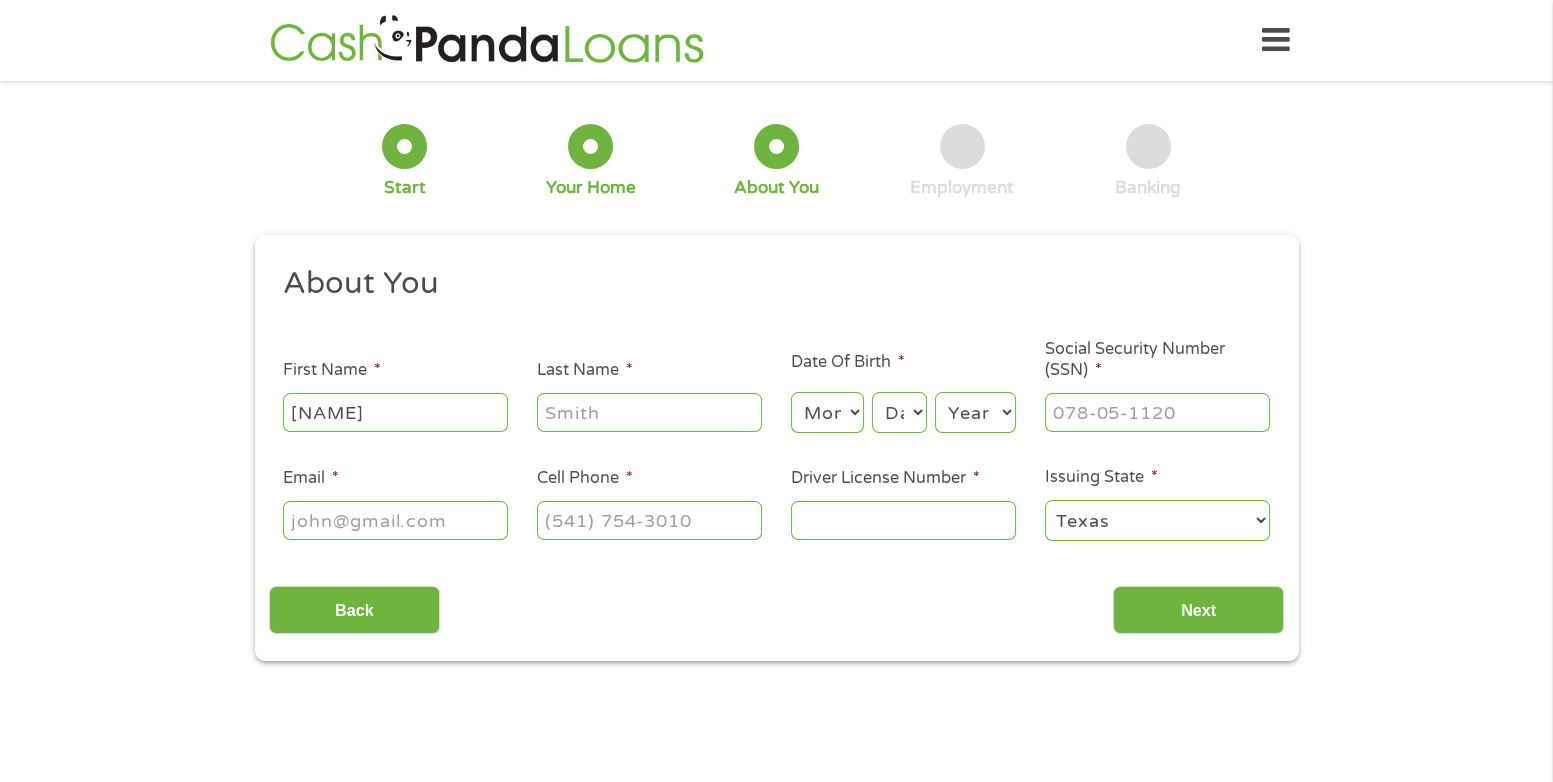 type on "[NAME]" 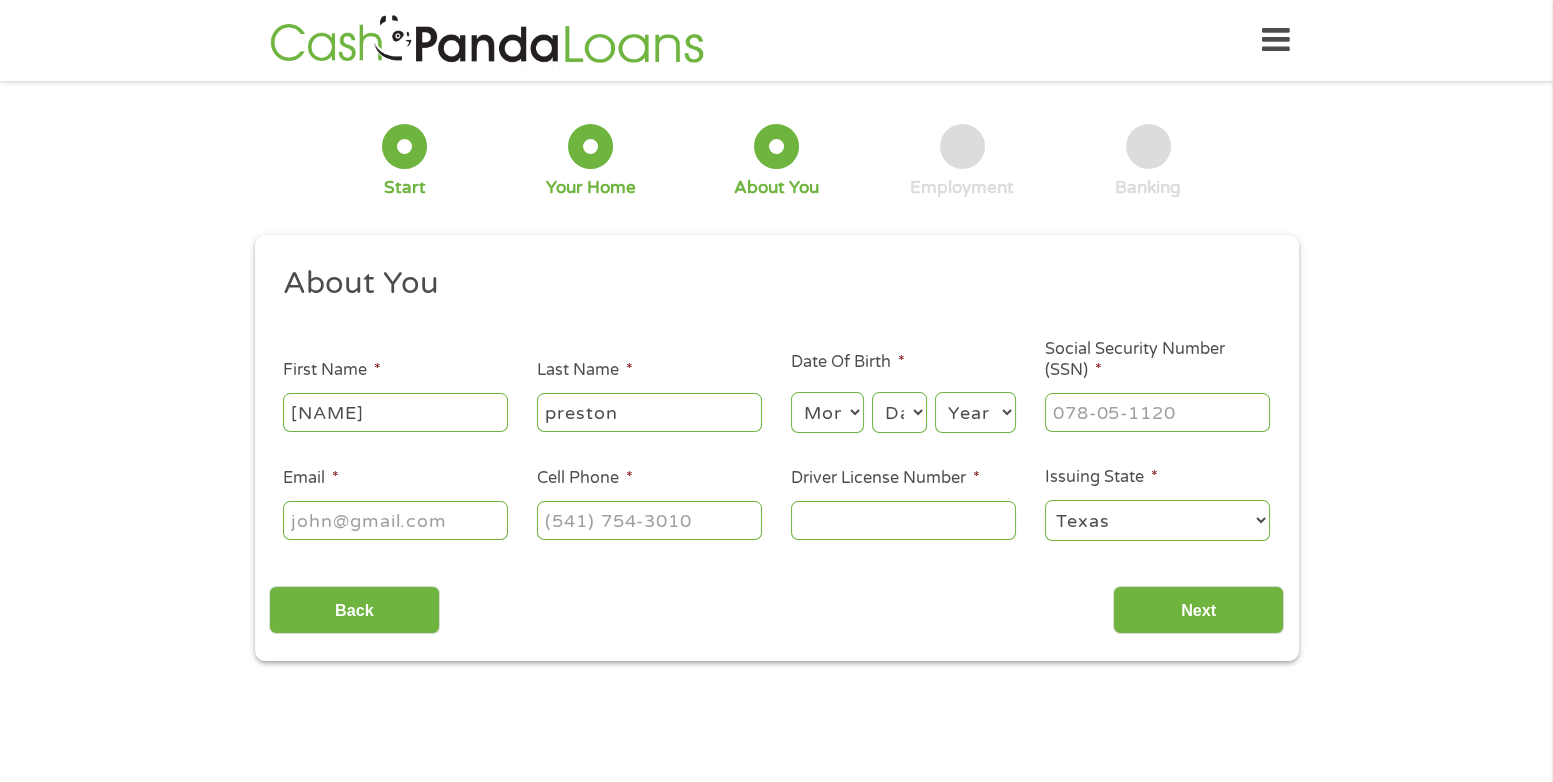 type on "preston" 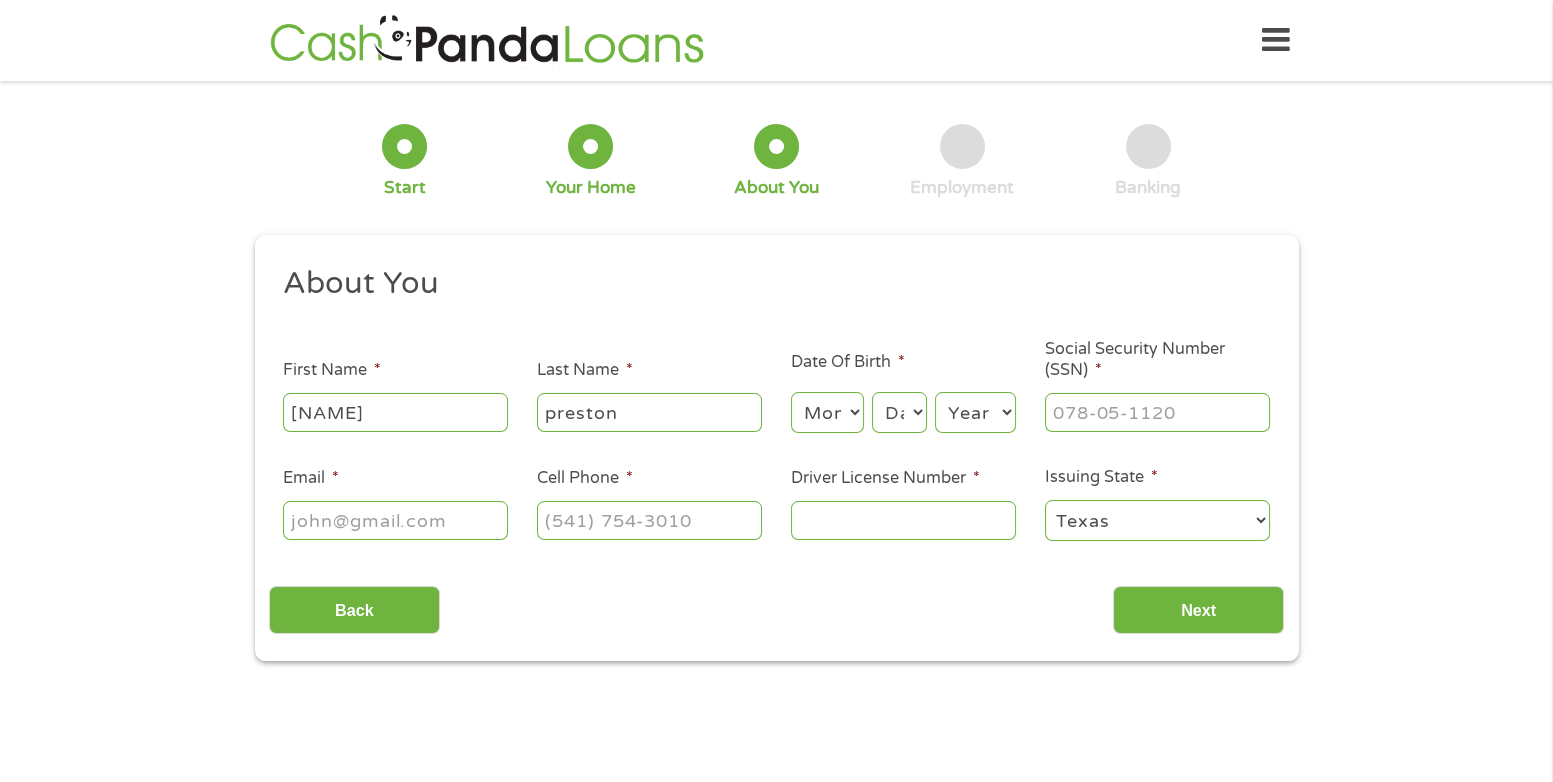 select on "7" 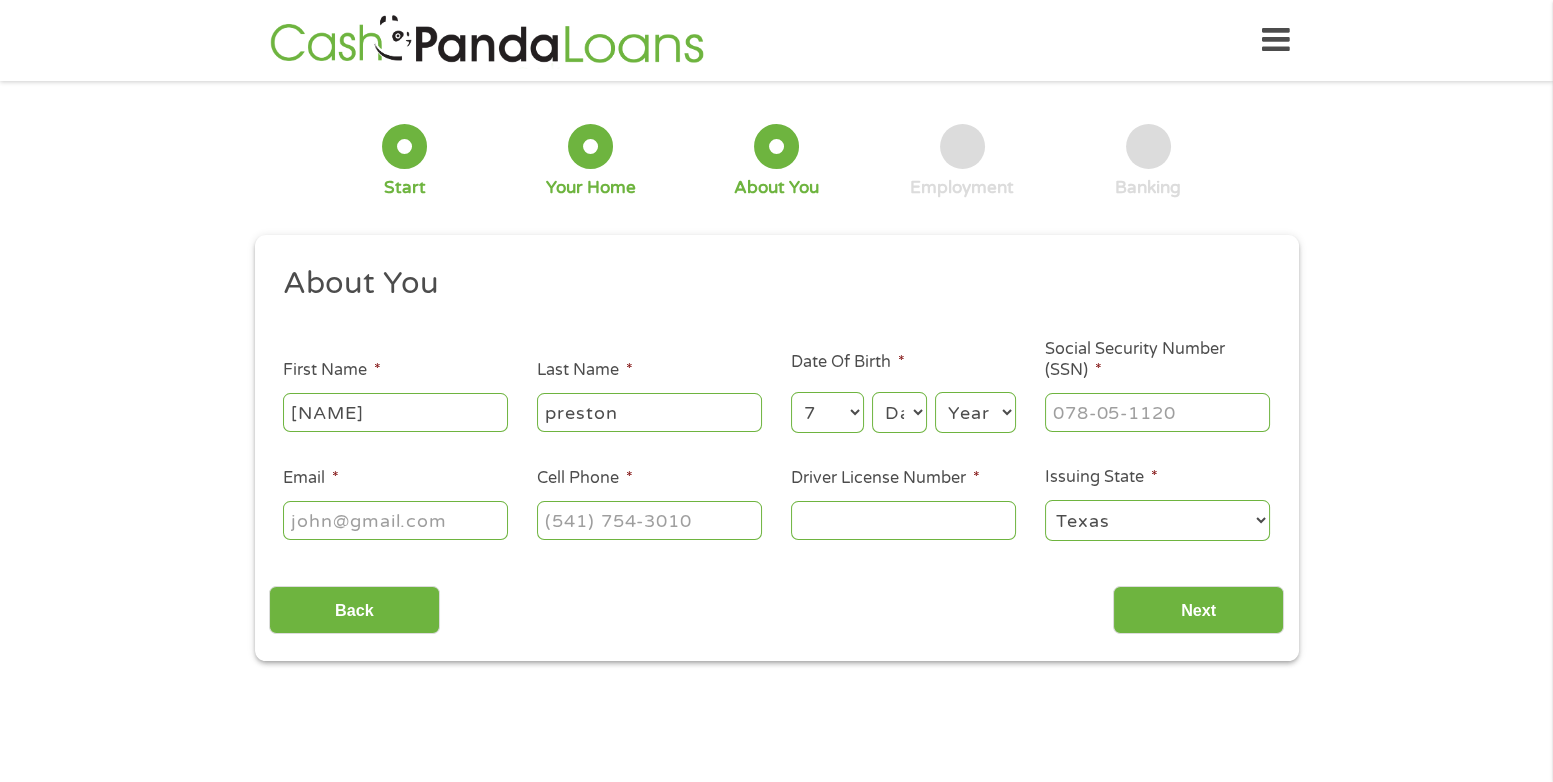 click on "Month 1 2 3 4 5 6 7 8 9 10 11 12" at bounding box center (827, 412) 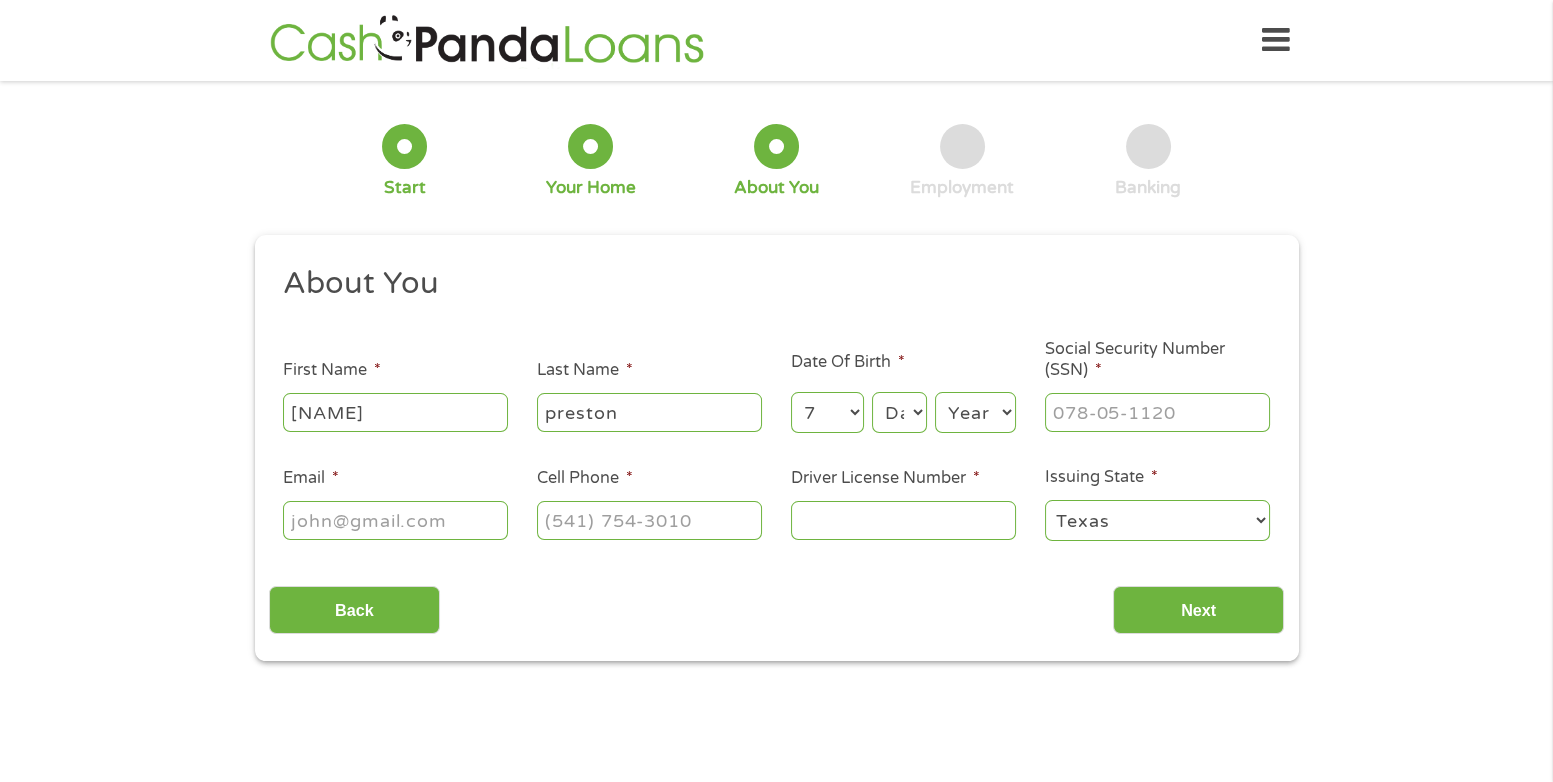select on "21" 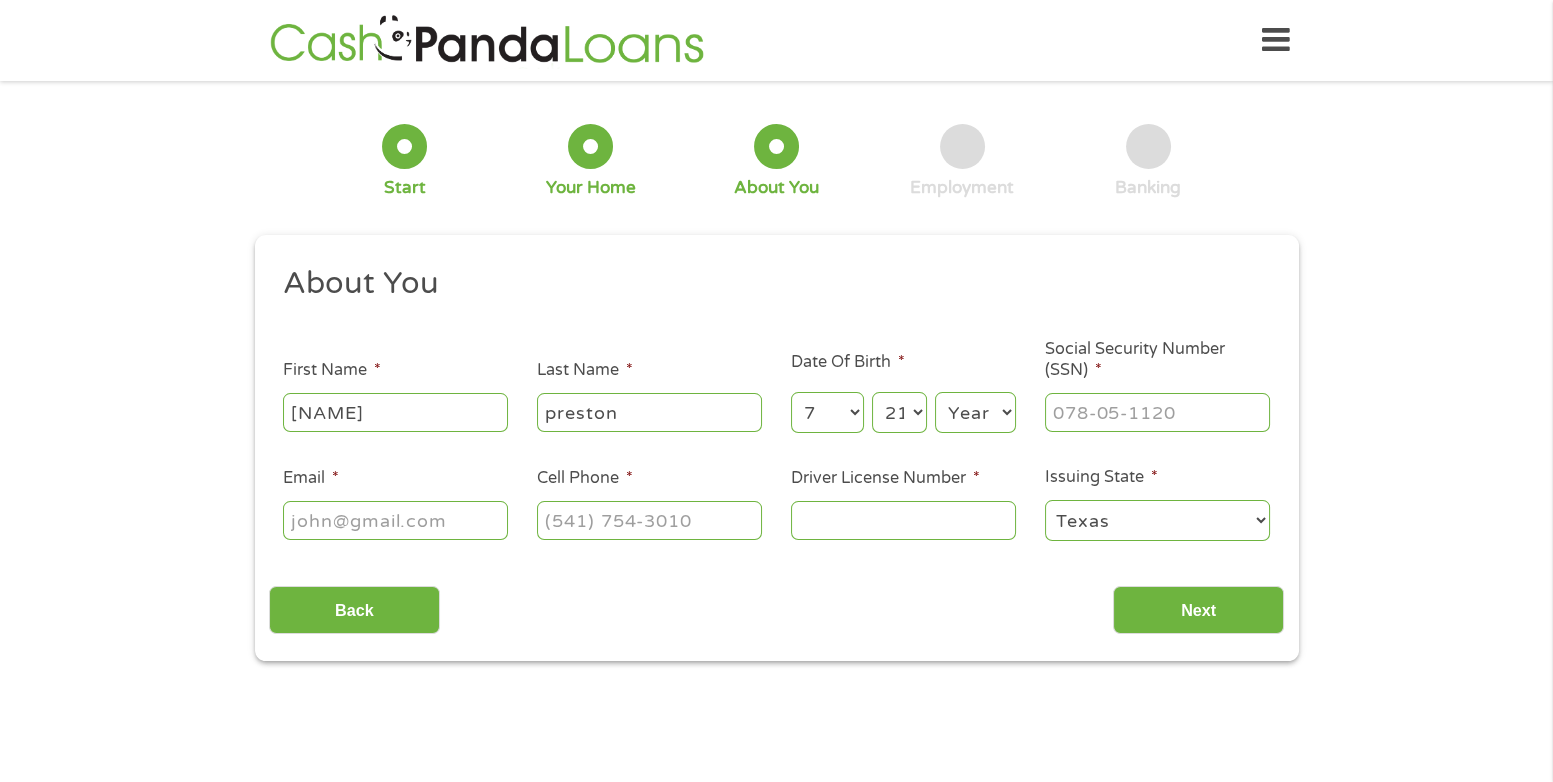 click on "Day 1 2 3 4 5 6 7 8 9 10 11 12 13 14 15 16 17 18 19 20 21 22 23 24 25 26 27 28 29 30 31" at bounding box center (899, 412) 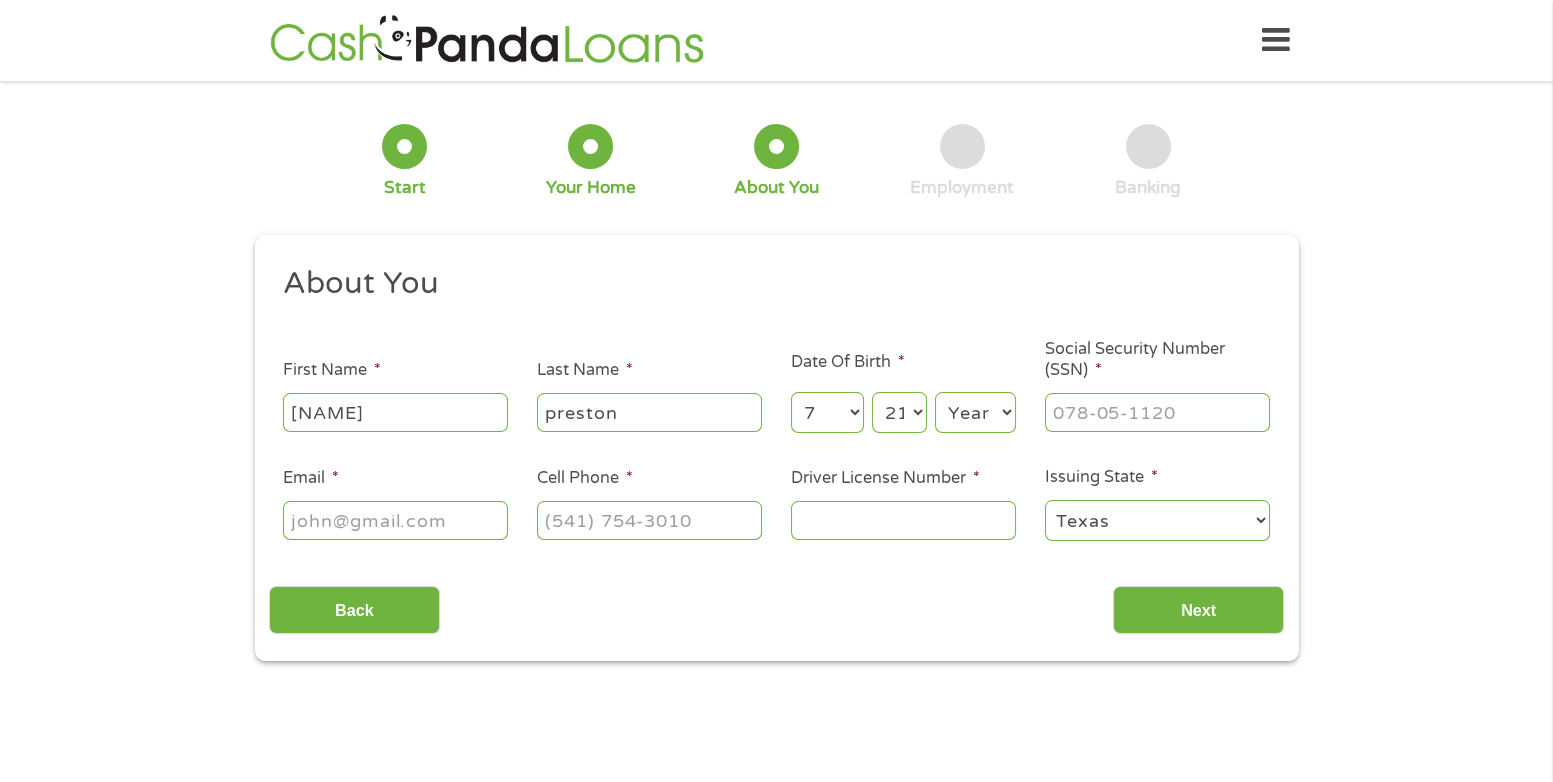click on "Year 2007 2006 2005 2004 2003 2002 2001 2000 1999 1998 1997 1996 1995 1994 1993 1992 1991 1990 1989 1988 1987 1986 1985 1984 1983 1982 1981 1980 1979 1978 1977 1976 1975 1974 1973 1972 1971 1970 1969 1968 1967 1966 1965 1964 1963 1962 1961 1960 1959 1958 1957 1956 1955 1954 1953 1952 1951 1950 1949 1948 1947 1946 1945 1944 1943 1942 1941 1940 1939 1938 1937 1936 1935 1934 1933 1932 1931 1930 1929 1928 1927 1926 1925 1924 1923 1922 1921 1920" at bounding box center (975, 412) 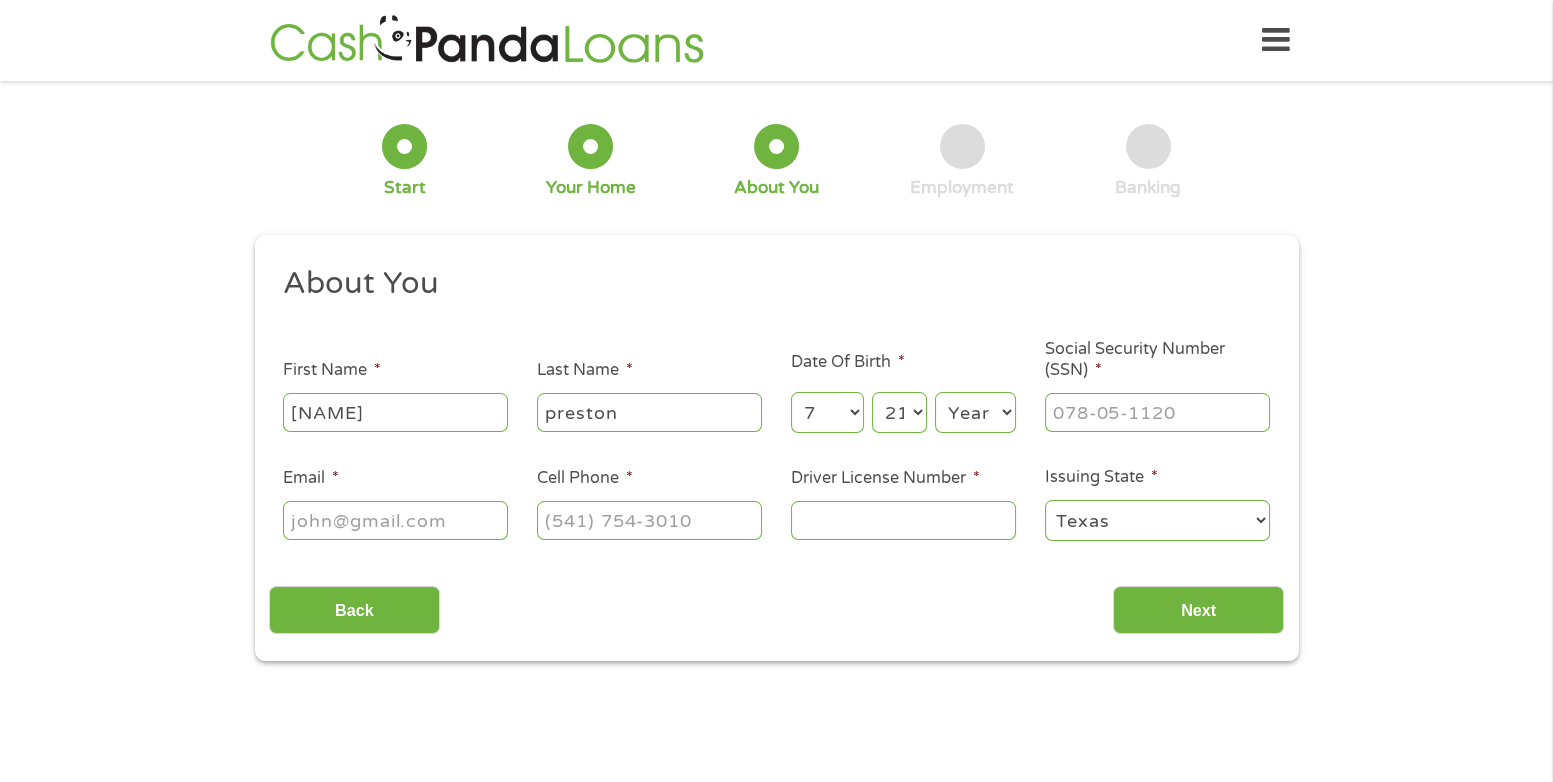 select on "1944" 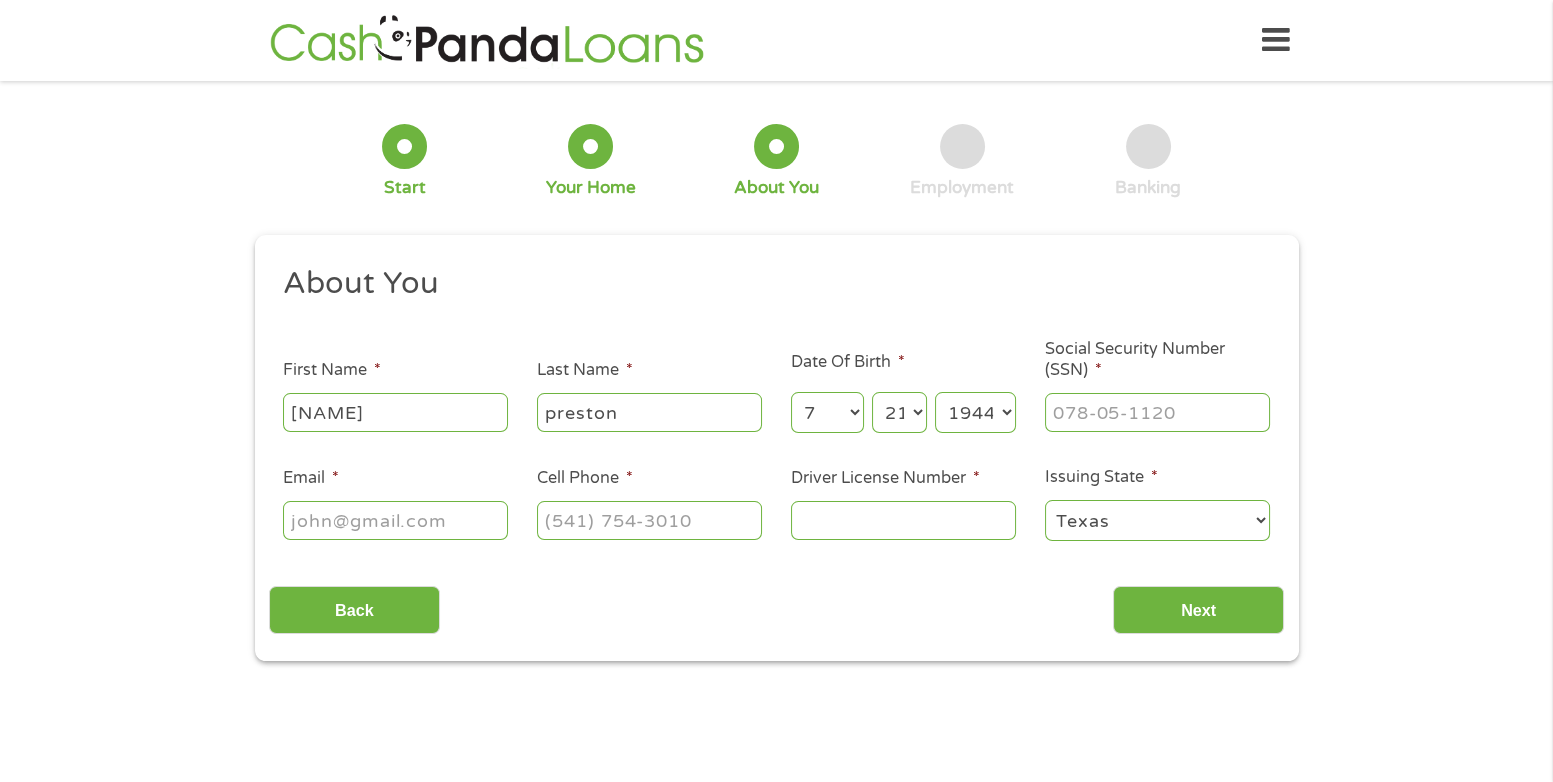 click on "Year 2007 2006 2005 2004 2003 2002 2001 2000 1999 1998 1997 1996 1995 1994 1993 1992 1991 1990 1989 1988 1987 1986 1985 1984 1983 1982 1981 1980 1979 1978 1977 1976 1975 1974 1973 1972 1971 1970 1969 1968 1967 1966 1965 1964 1963 1962 1961 1960 1959 1958 1957 1956 1955 1954 1953 1952 1951 1950 1949 1948 1947 1946 1945 1944 1943 1942 1941 1940 1939 1938 1937 1936 1935 1934 1933 1932 1931 1930 1929 1928 1927 1926 1925 1924 1923 1922 1921 1920" at bounding box center (975, 412) 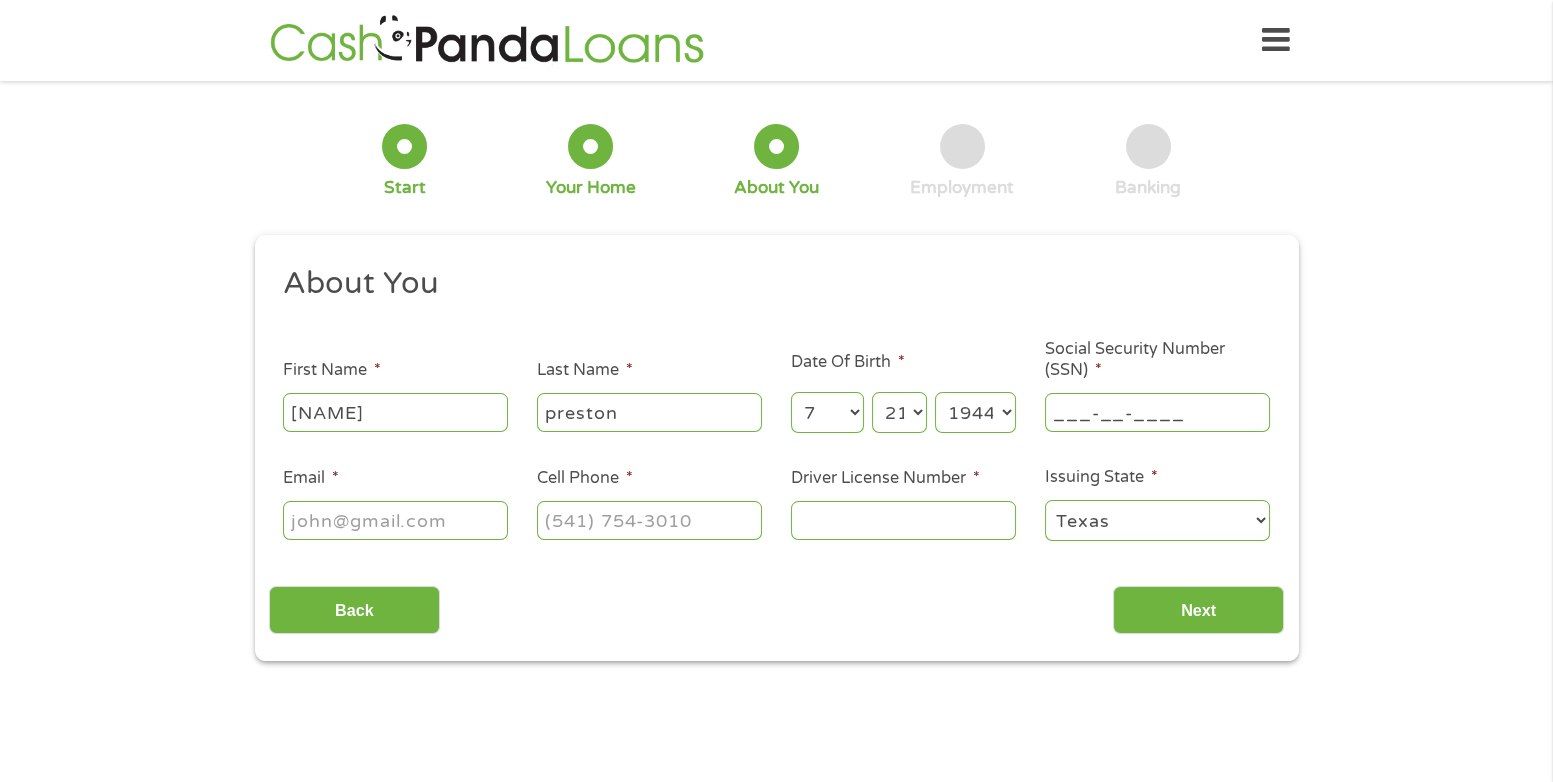 click on "___-__-____" at bounding box center (1157, 412) 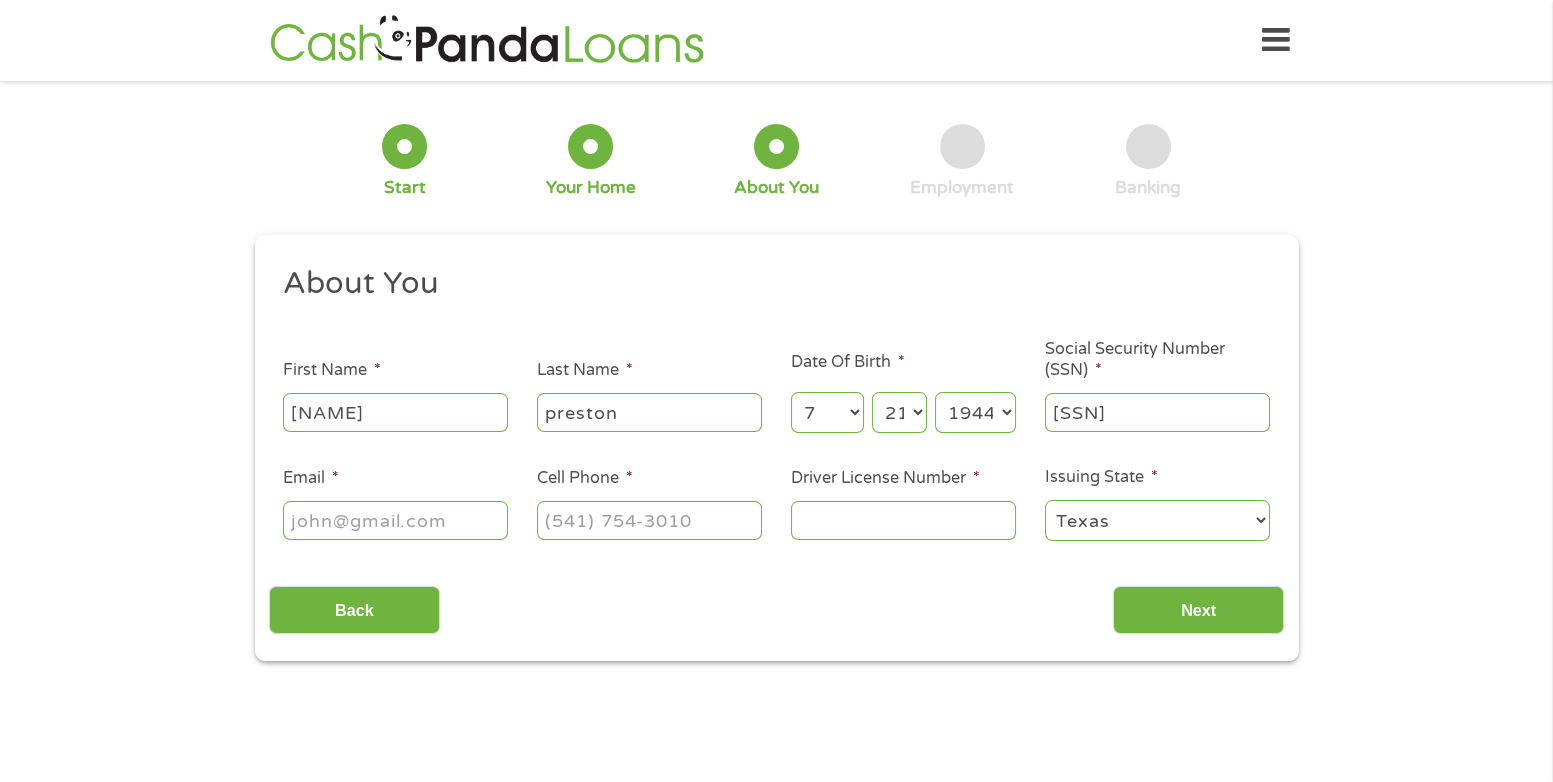 type on "[SSN]" 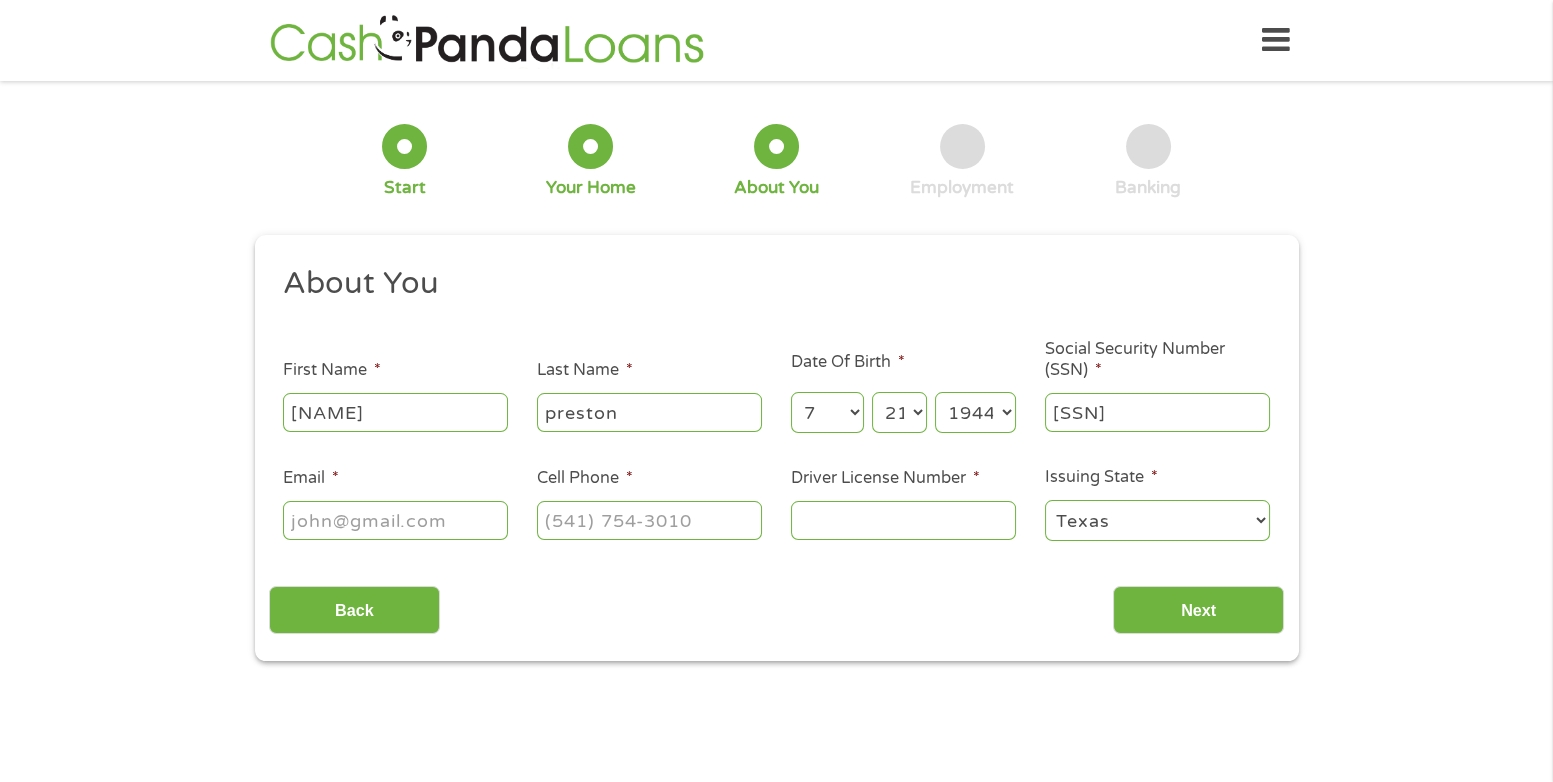 click on "Email *" at bounding box center [395, 520] 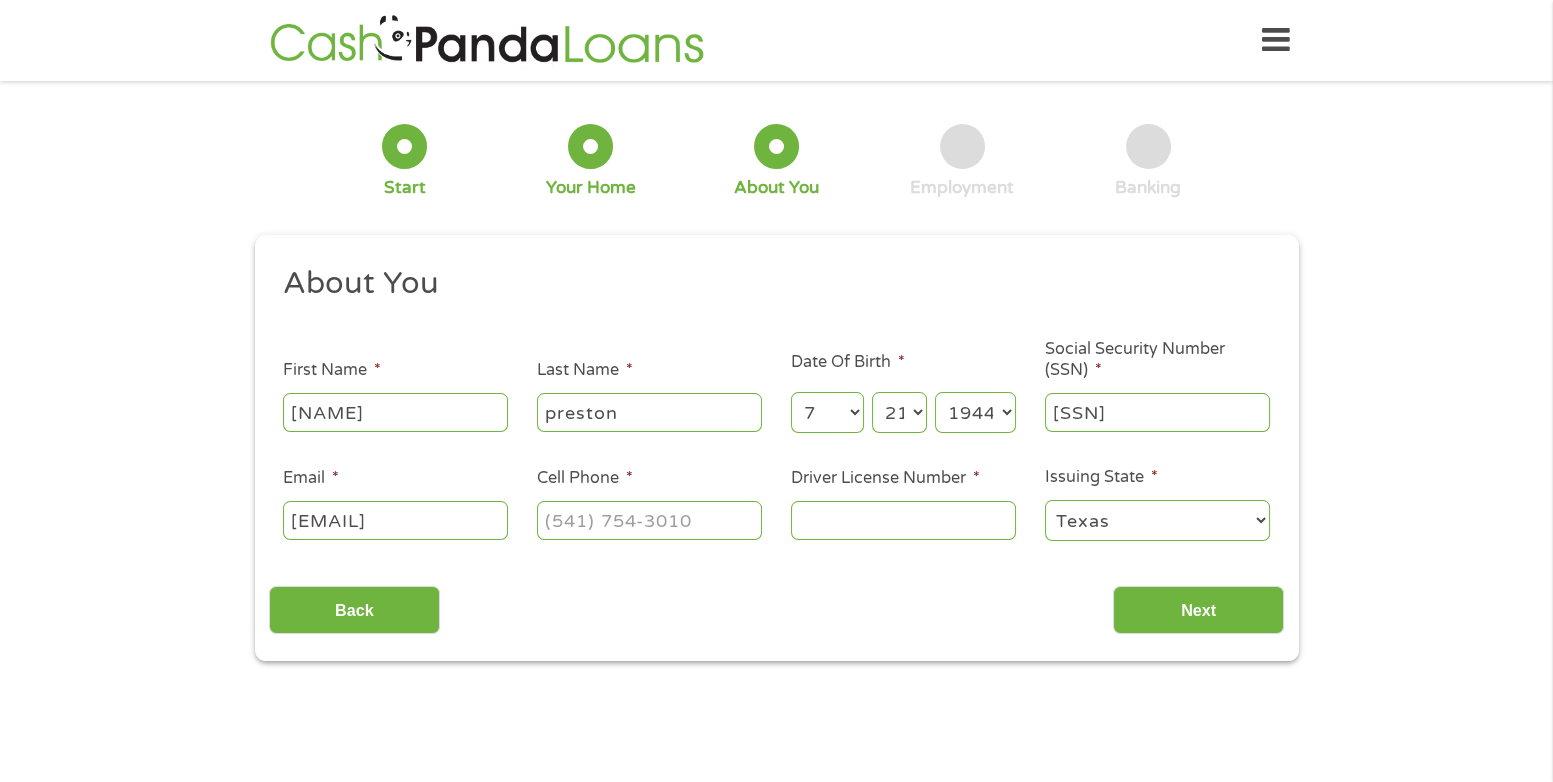 type on "[EMAIL]" 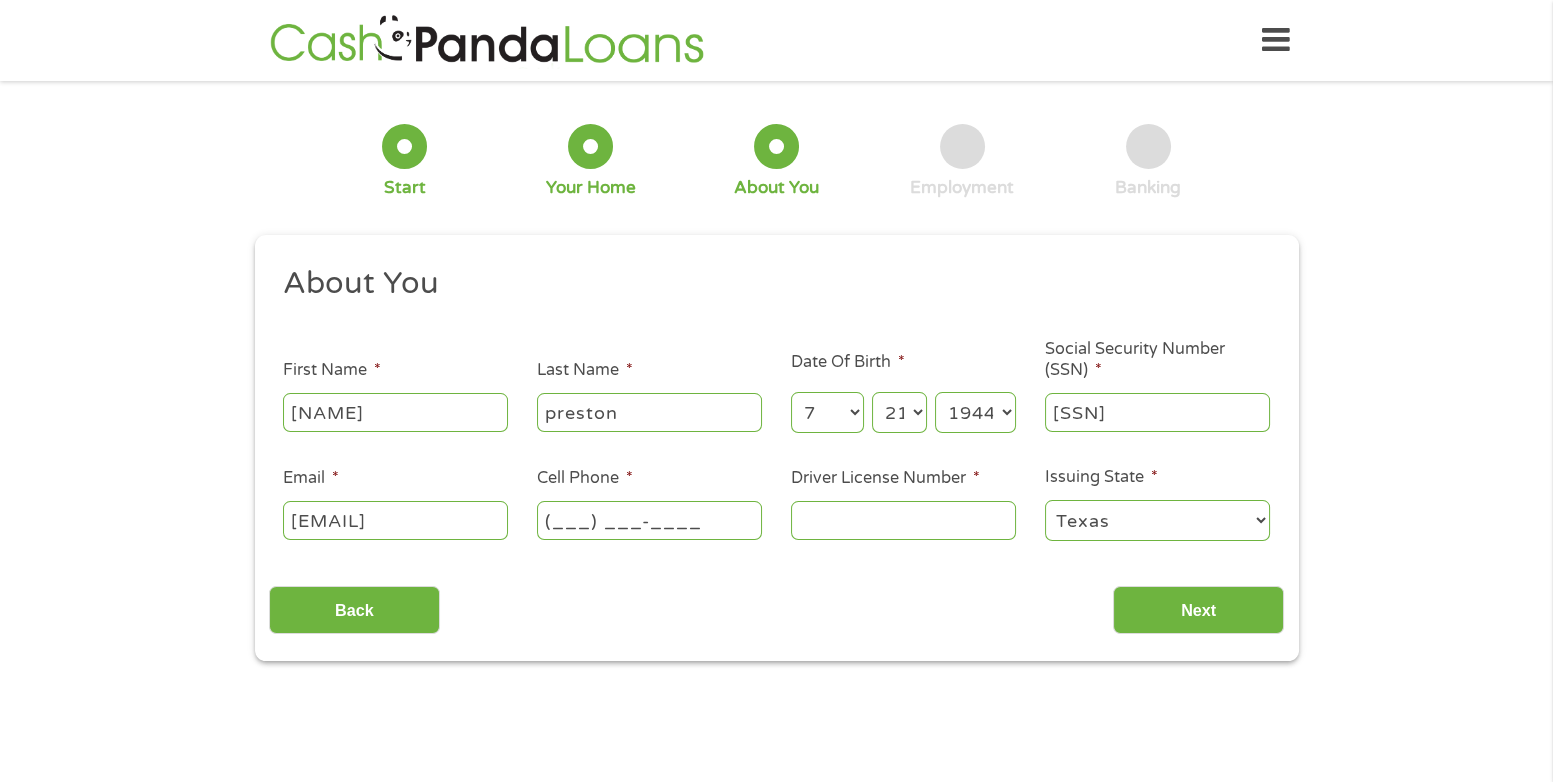 click on "(___) ___-____" at bounding box center (649, 520) 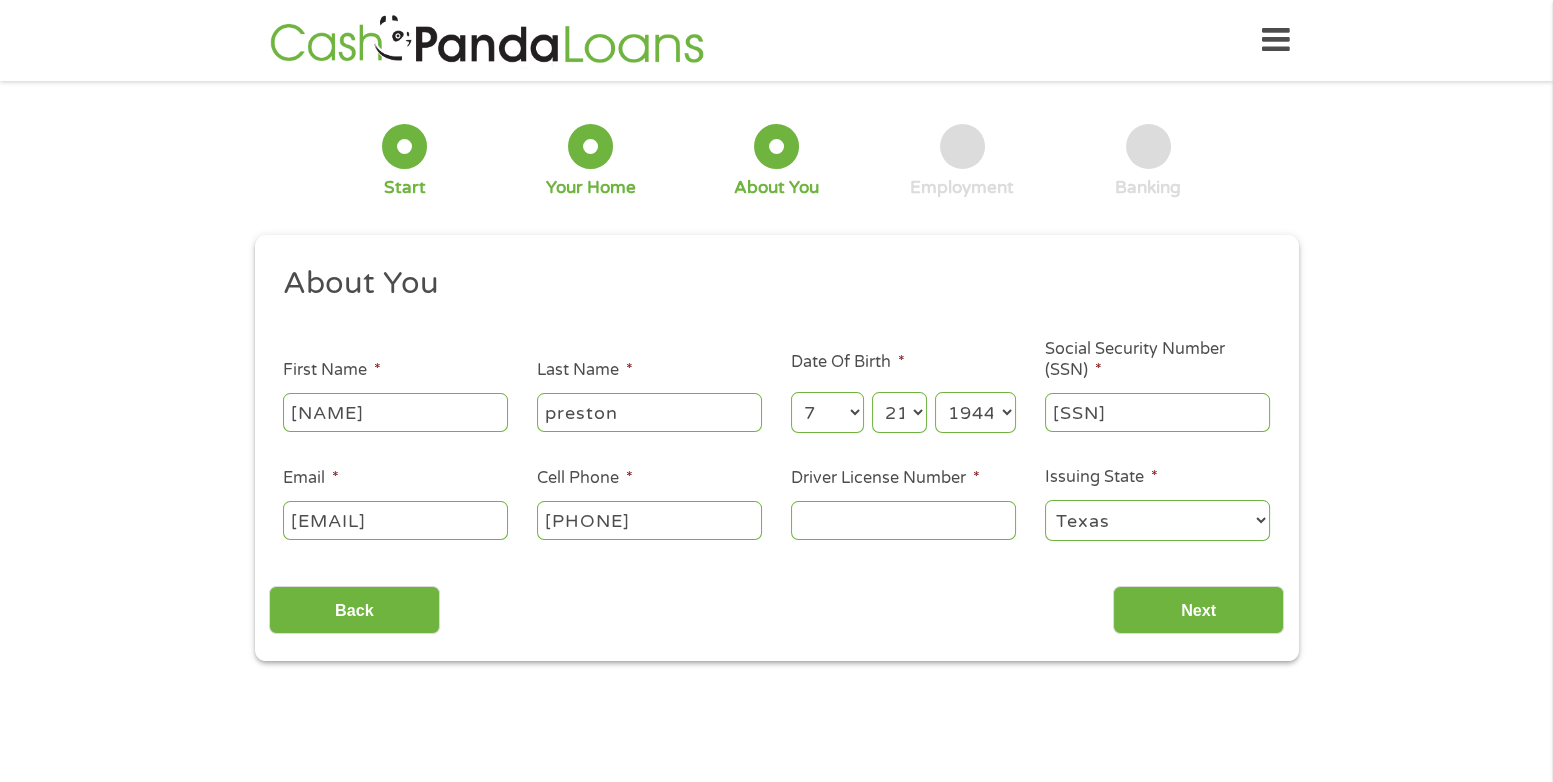 type on "([PHONE]) [PHONE]-[PHONE]" 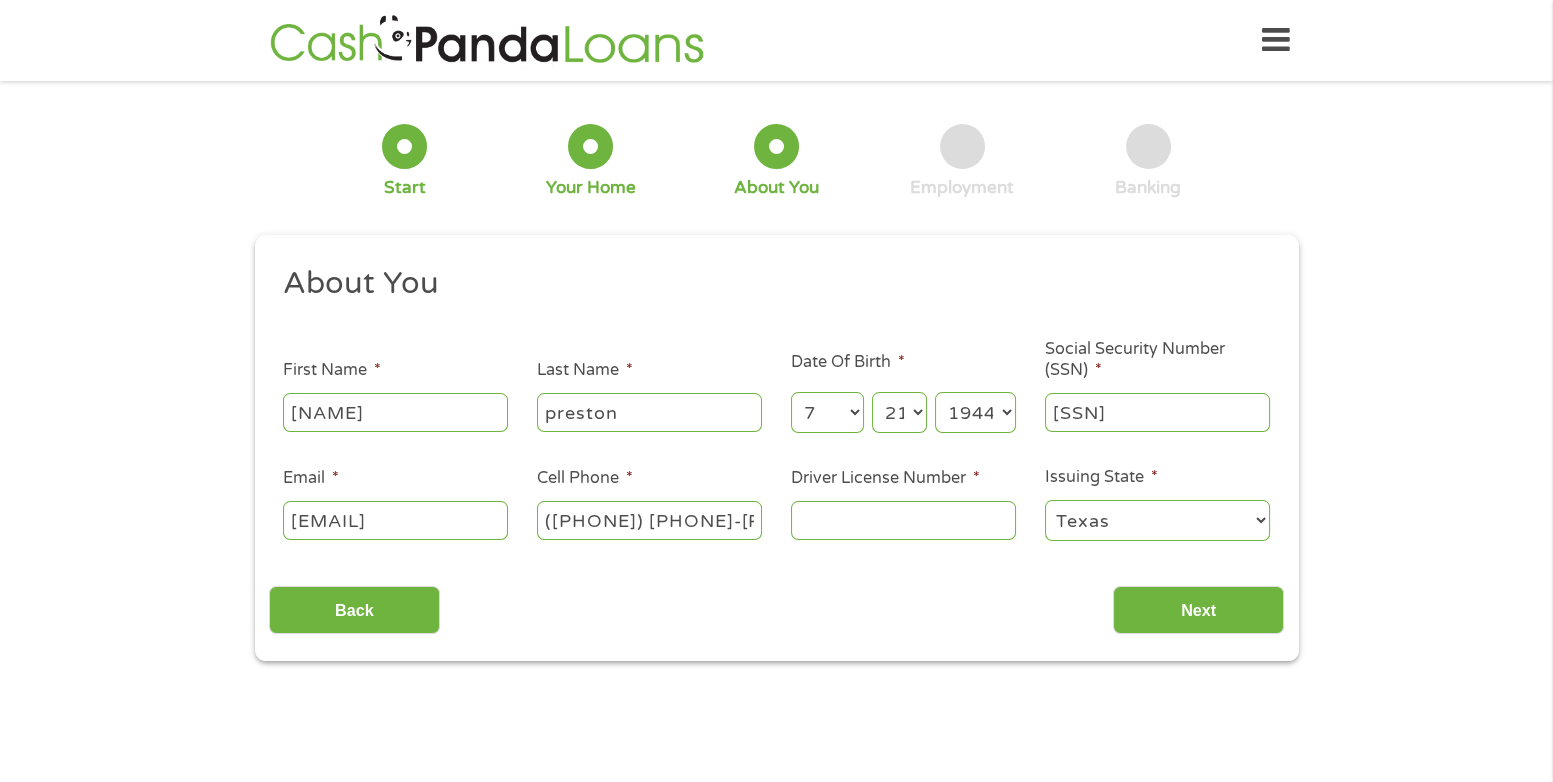 click on "Driver License Number *" at bounding box center [903, 520] 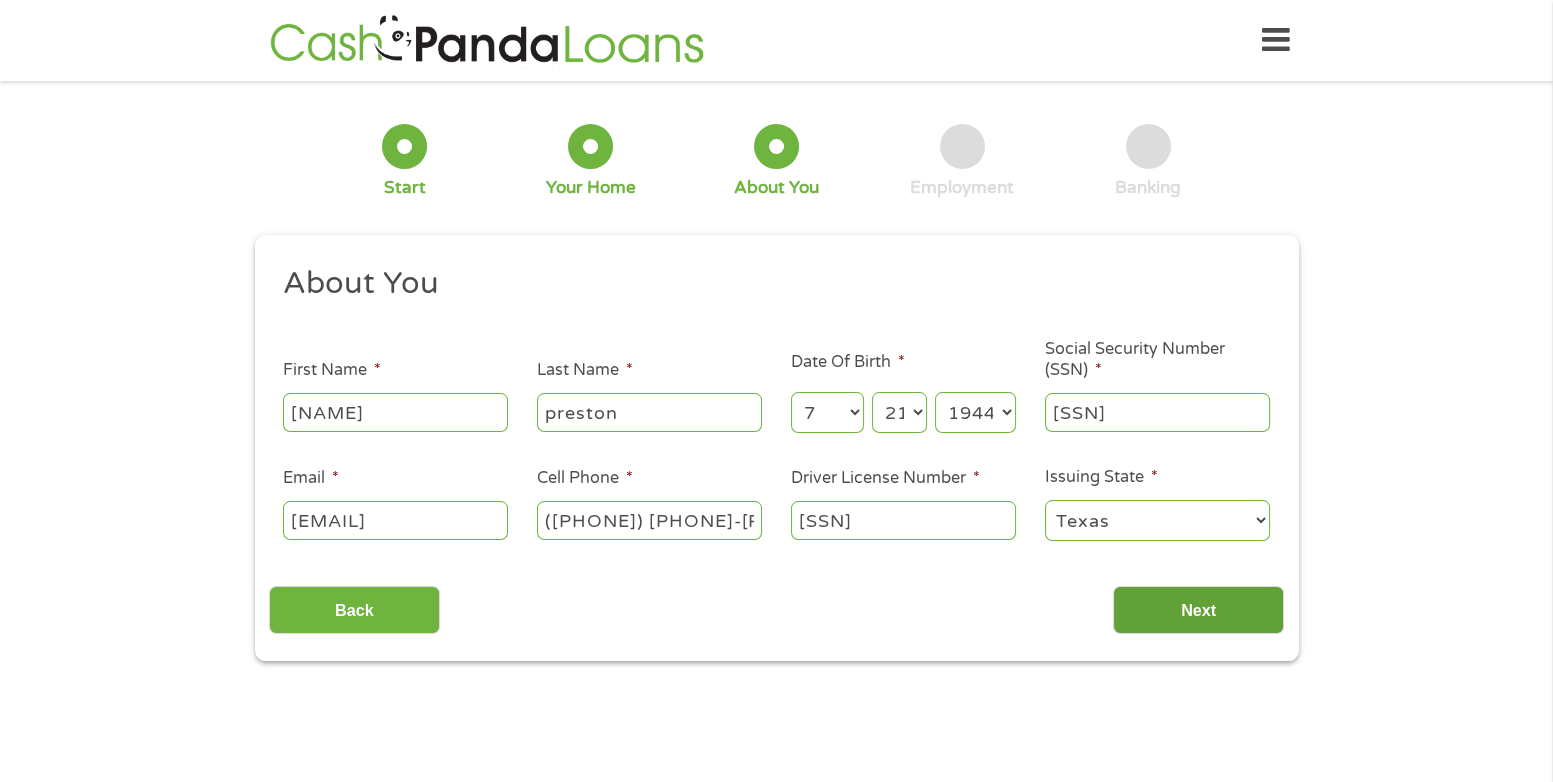 type on "[SSN]" 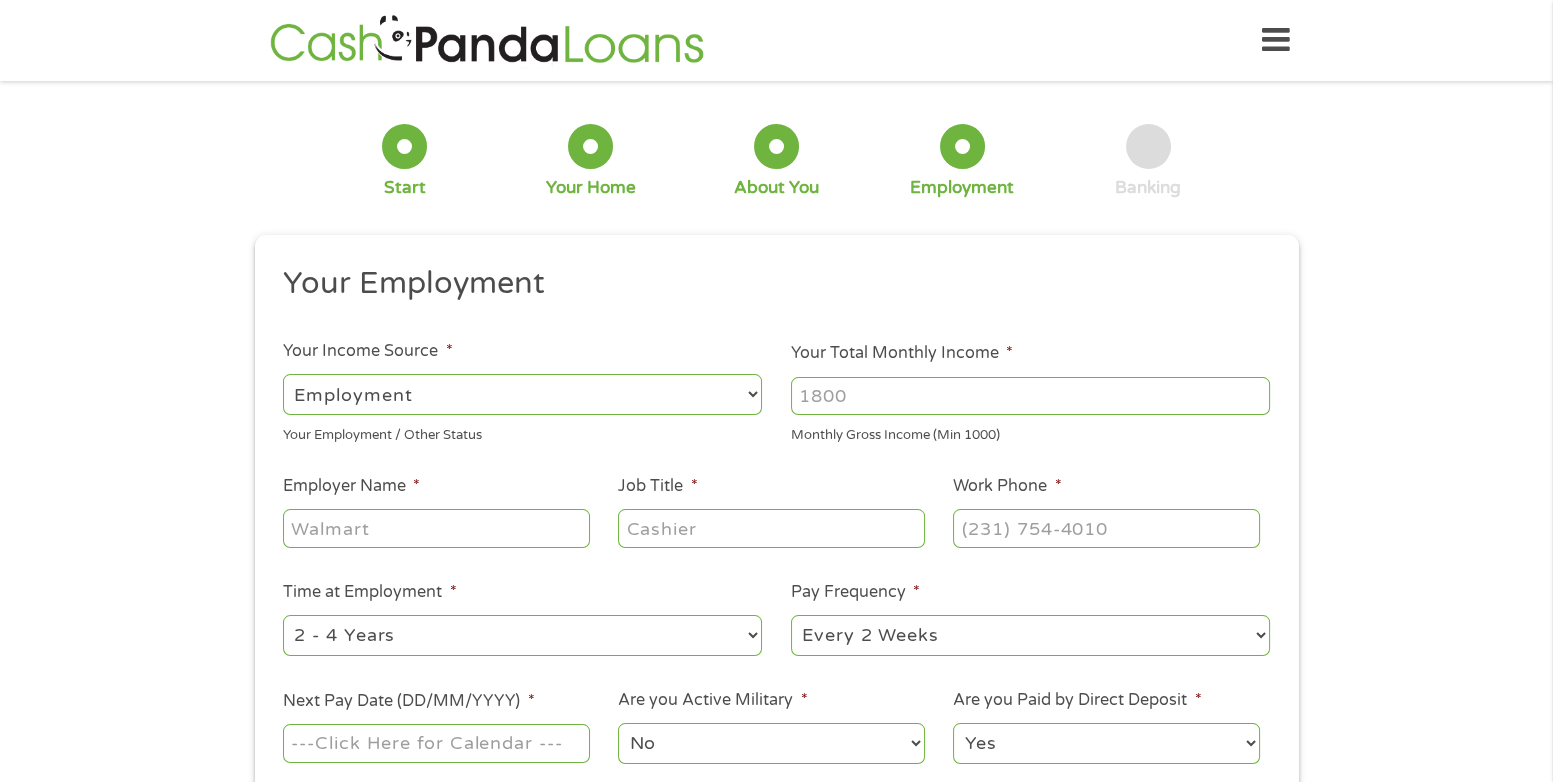 scroll, scrollTop: 7, scrollLeft: 8, axis: both 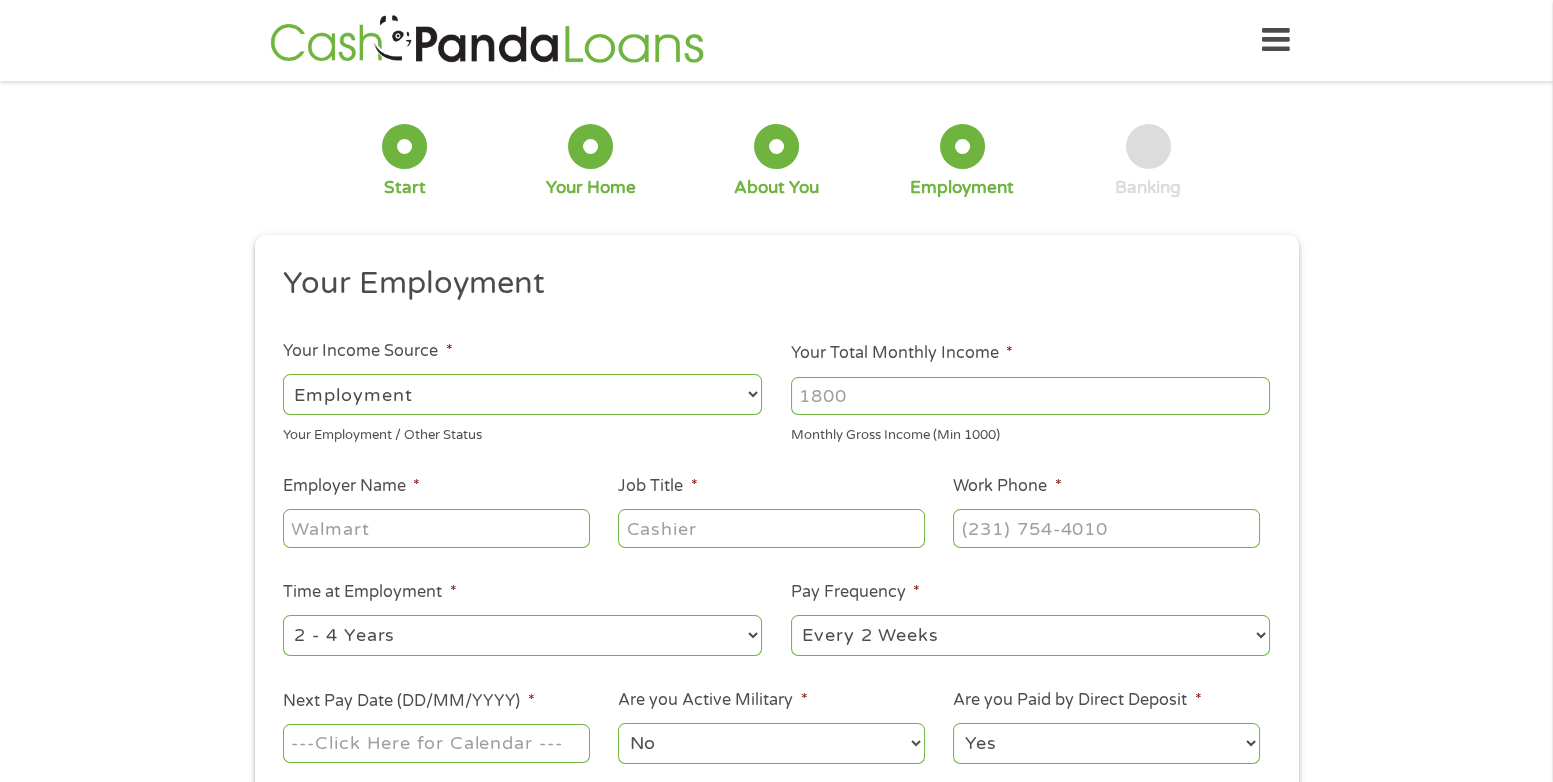 click on "Your Total Monthly Income *" at bounding box center (1030, 396) 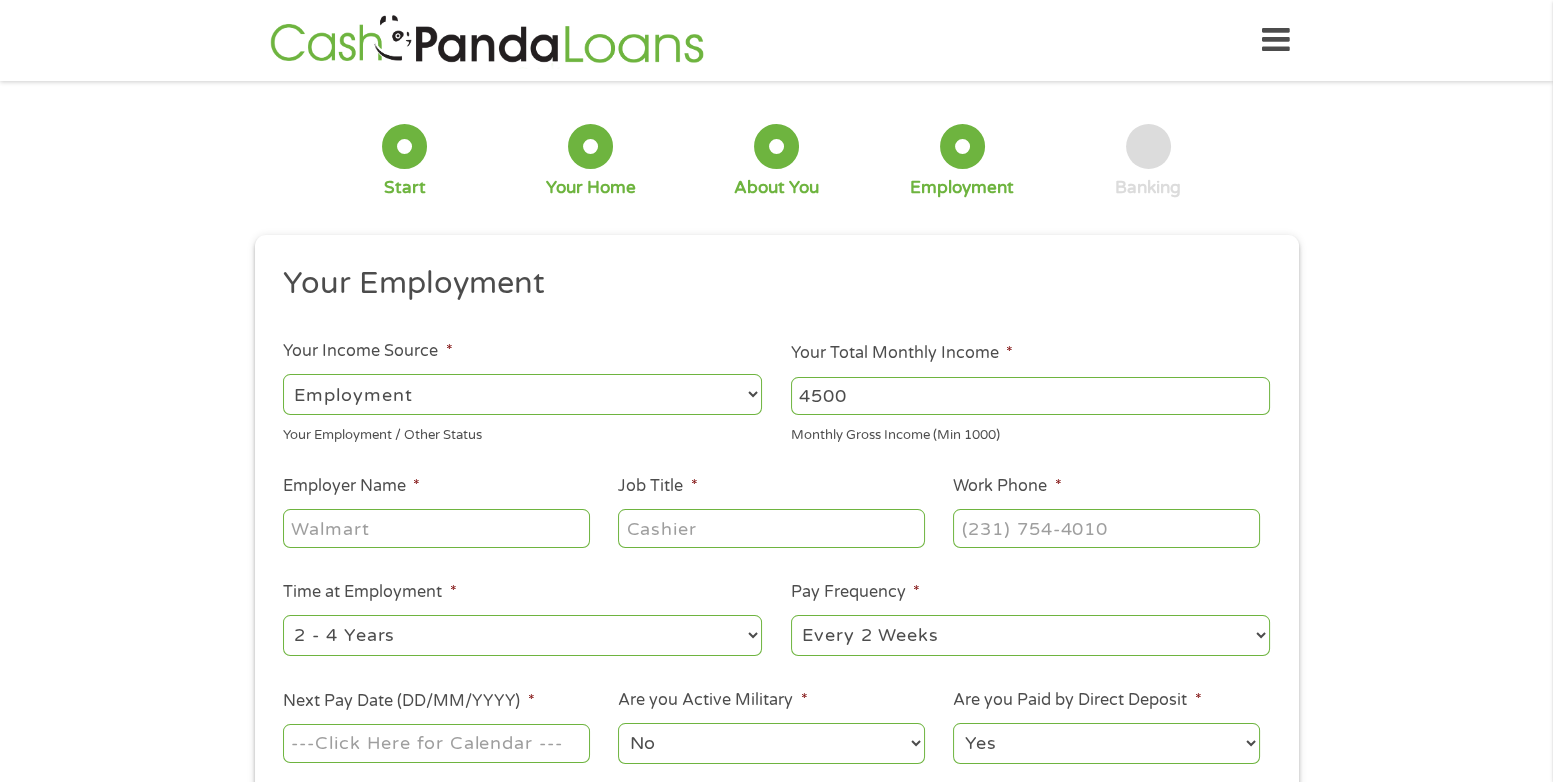 type on "4500" 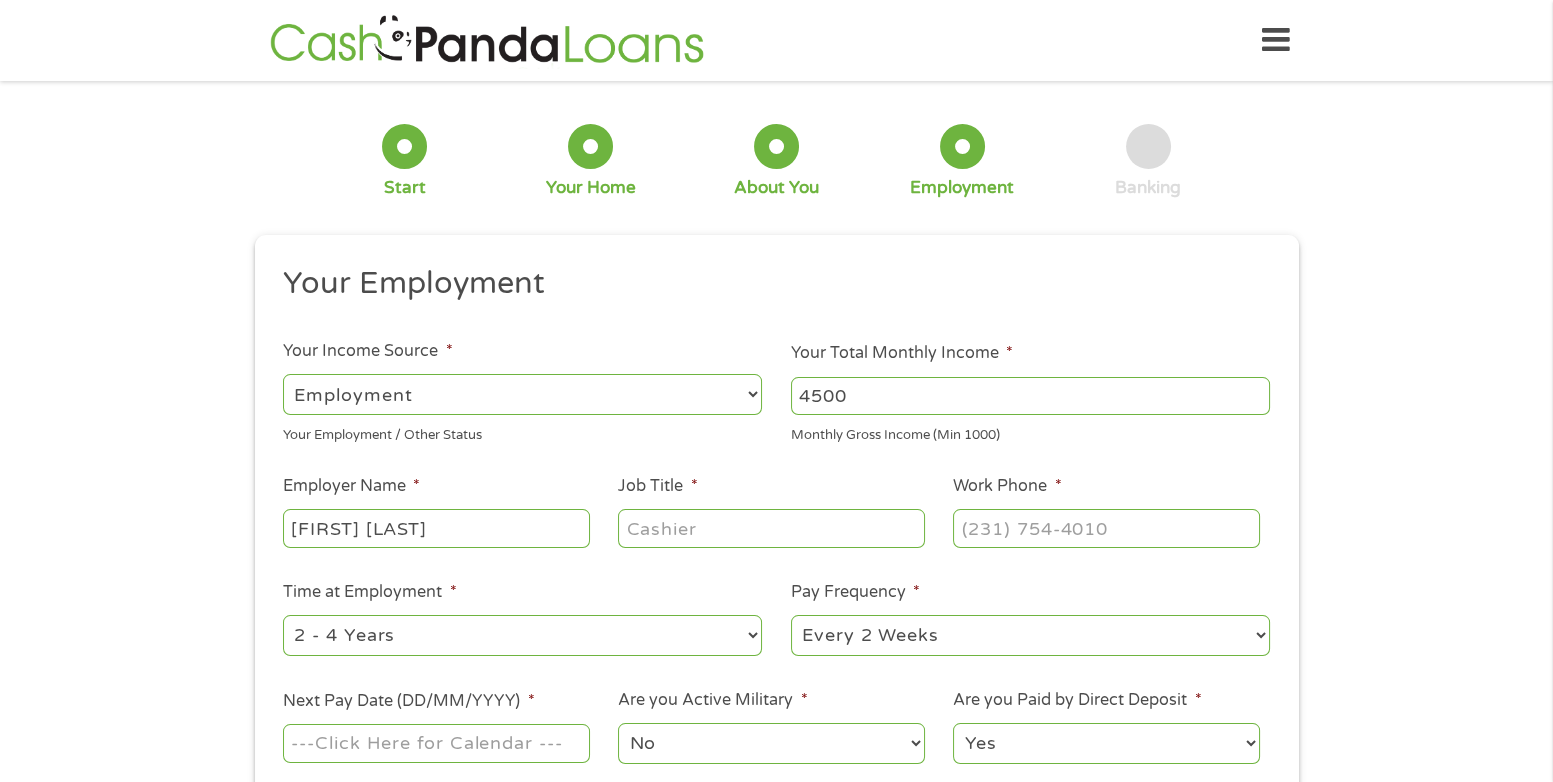 type on "[FIRST] [LAST]" 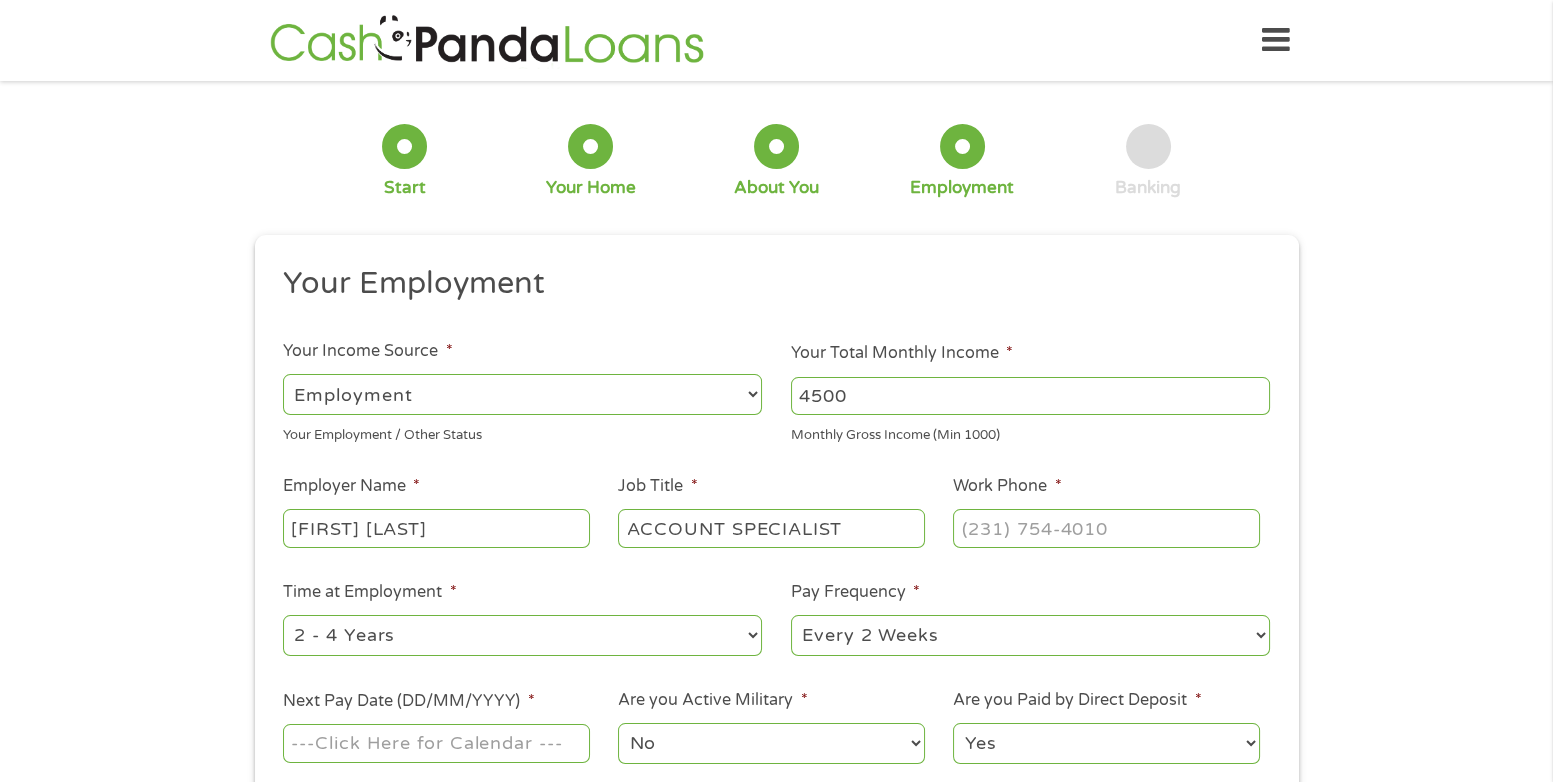 type on "ACCOUNT SPECIALIST" 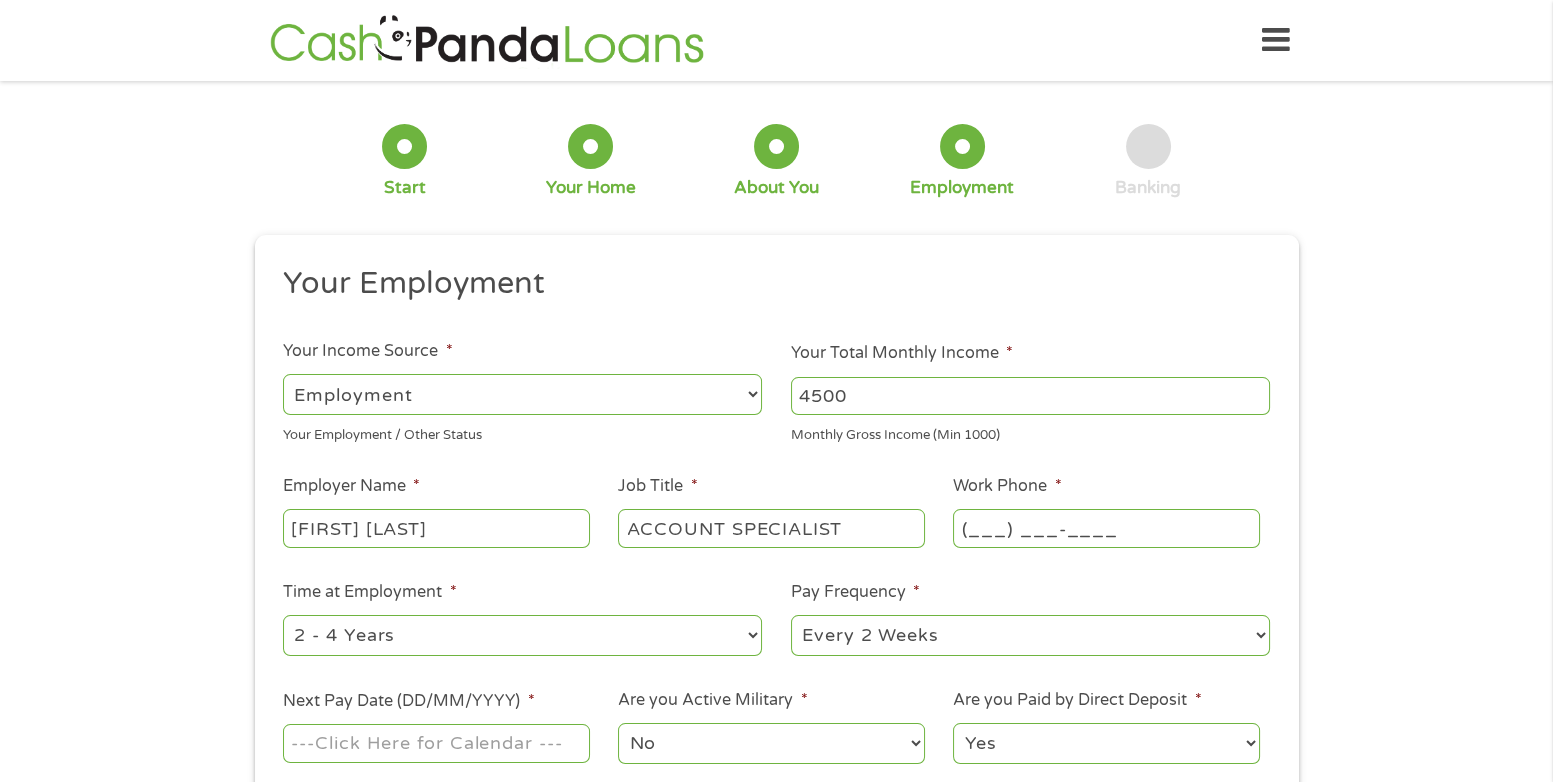 click on "(___) ___-____" at bounding box center [1106, 528] 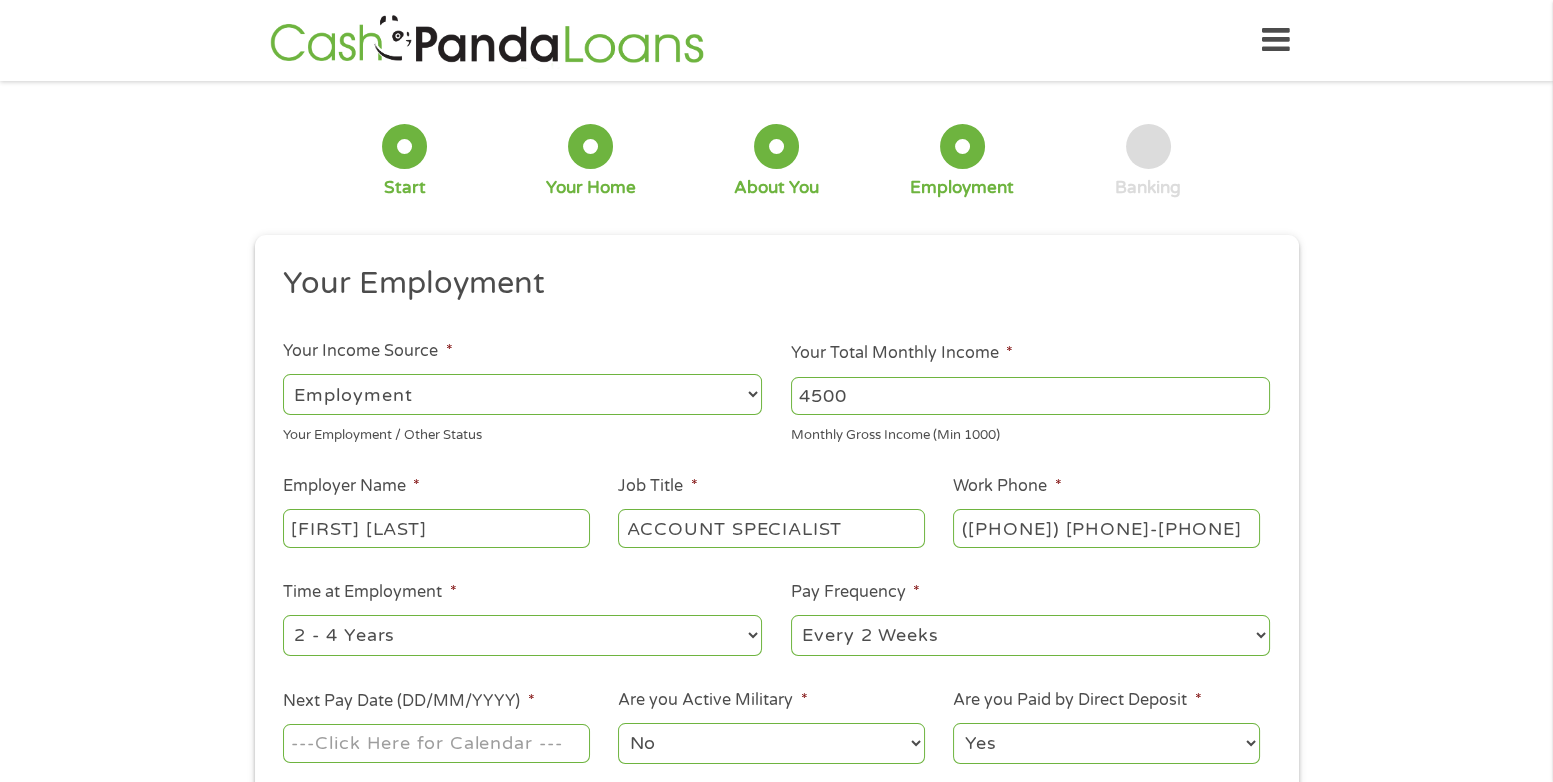 type on "([PHONE]) [PHONE]-[PHONE]" 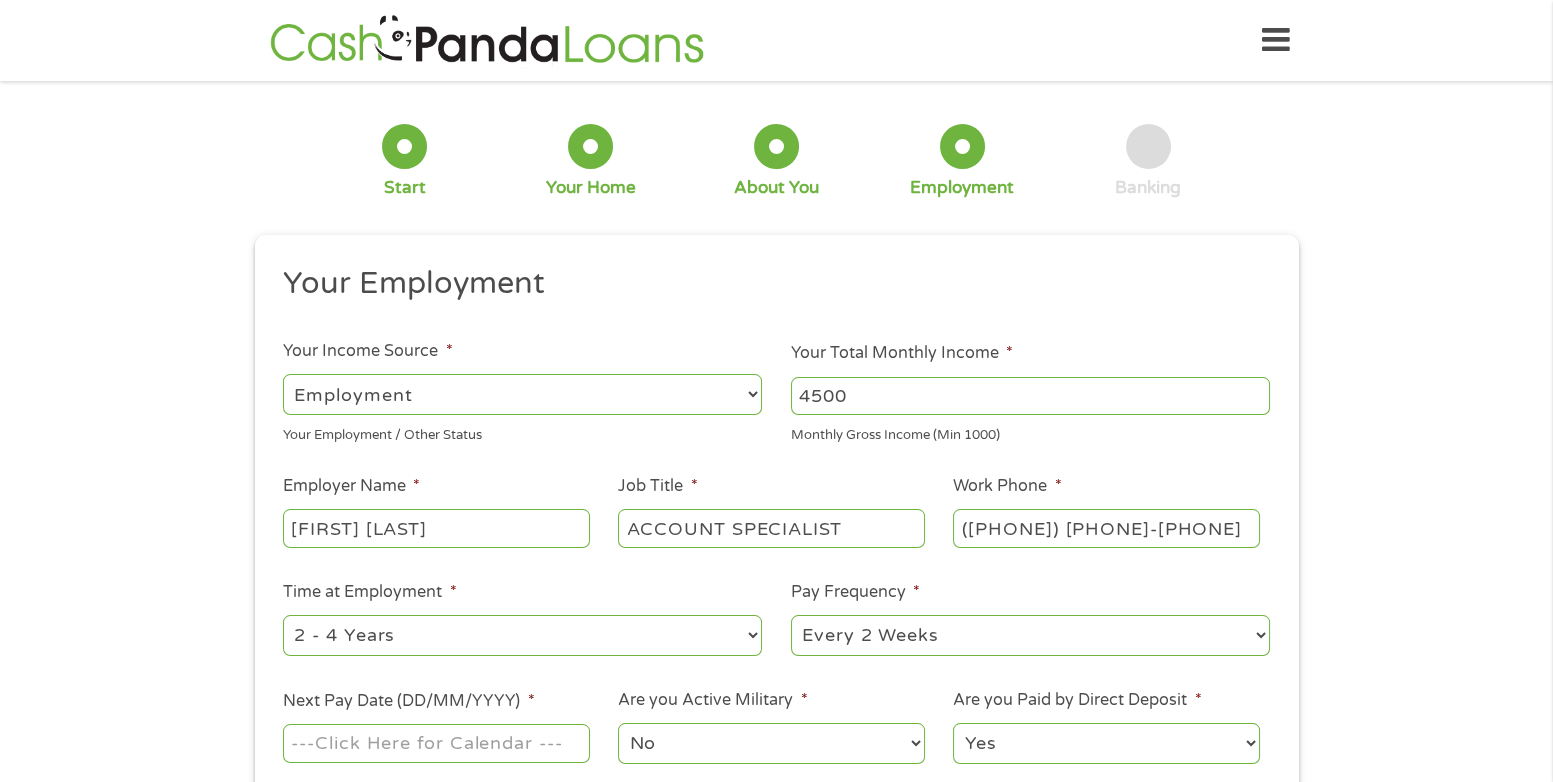 type 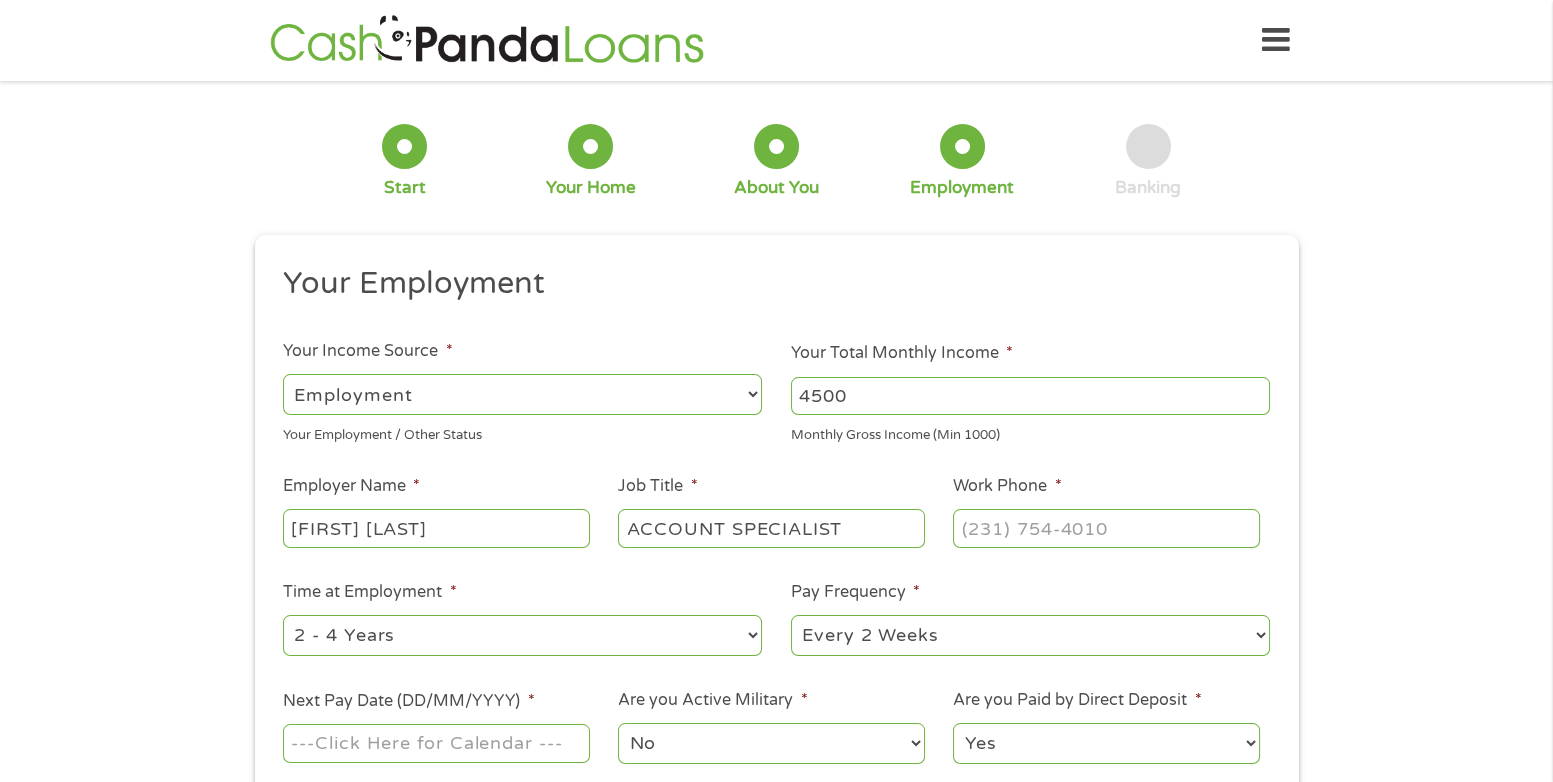 click on "--- Choose one --- 1 Year or less 1 - 2 Years 2 - 4 Years Over 4 Years" at bounding box center (522, 635) 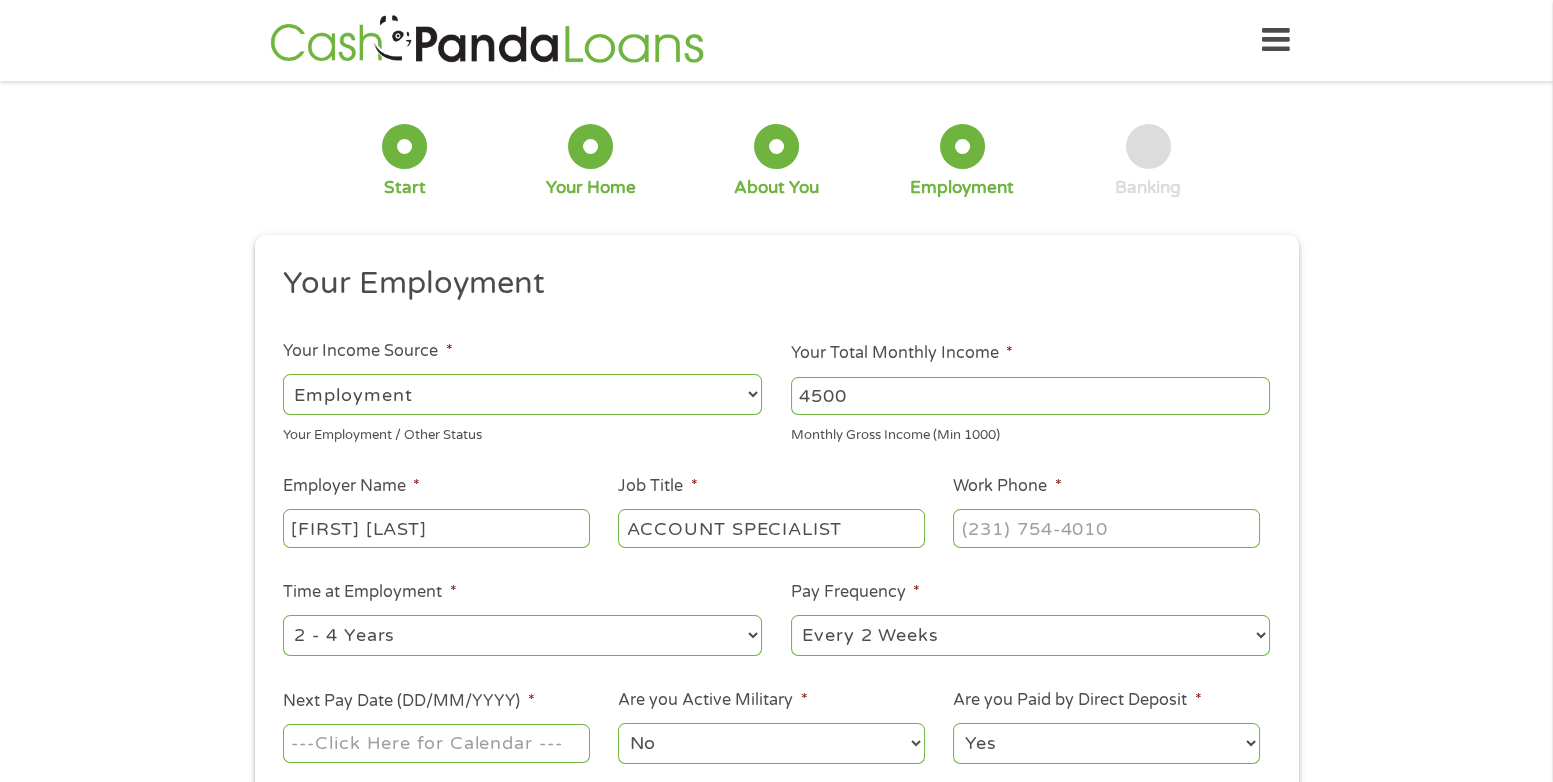 select on "60months" 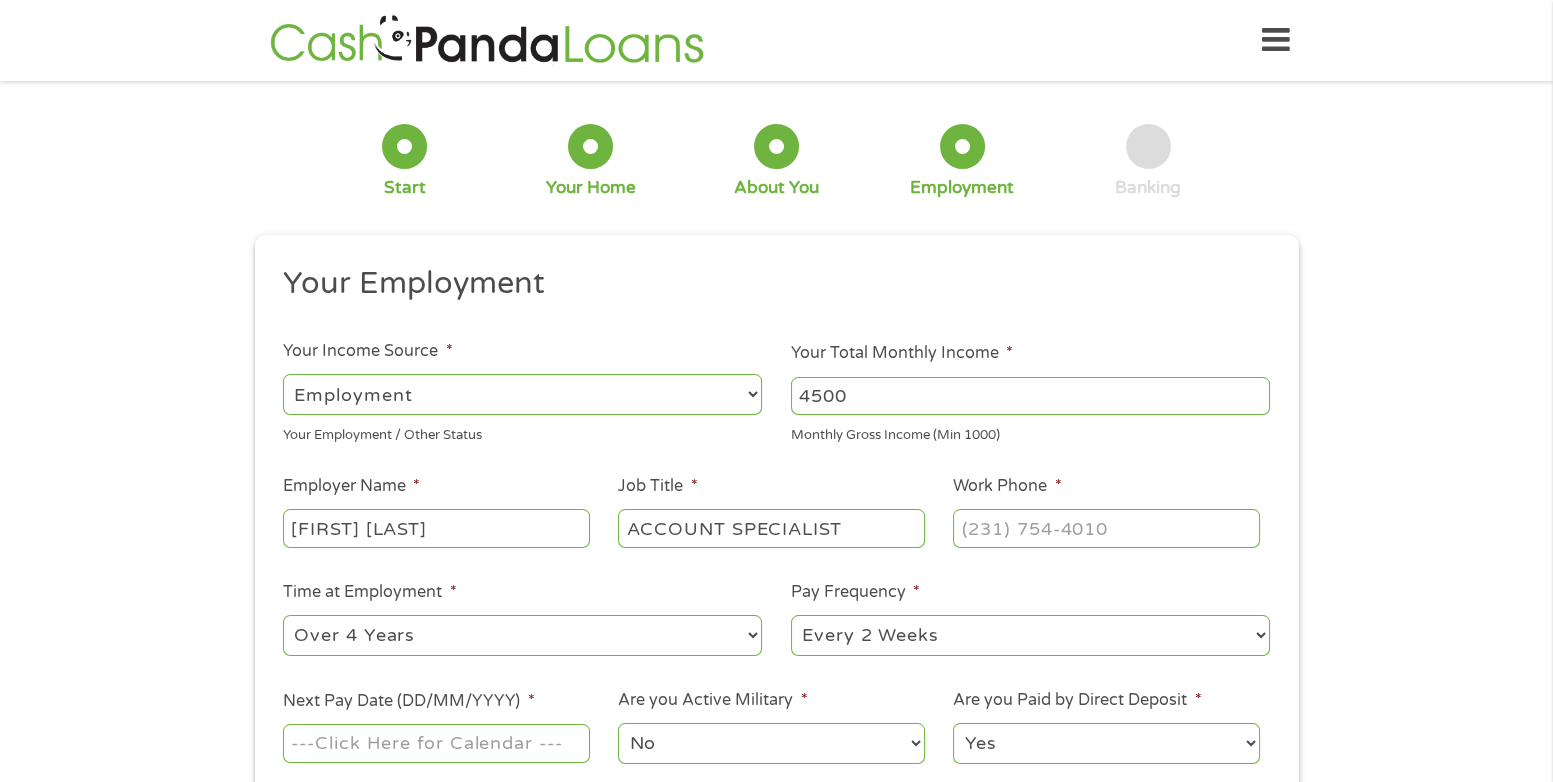 click on "--- Choose one --- 1 Year or less 1 - 2 Years 2 - 4 Years Over 4 Years" at bounding box center [522, 635] 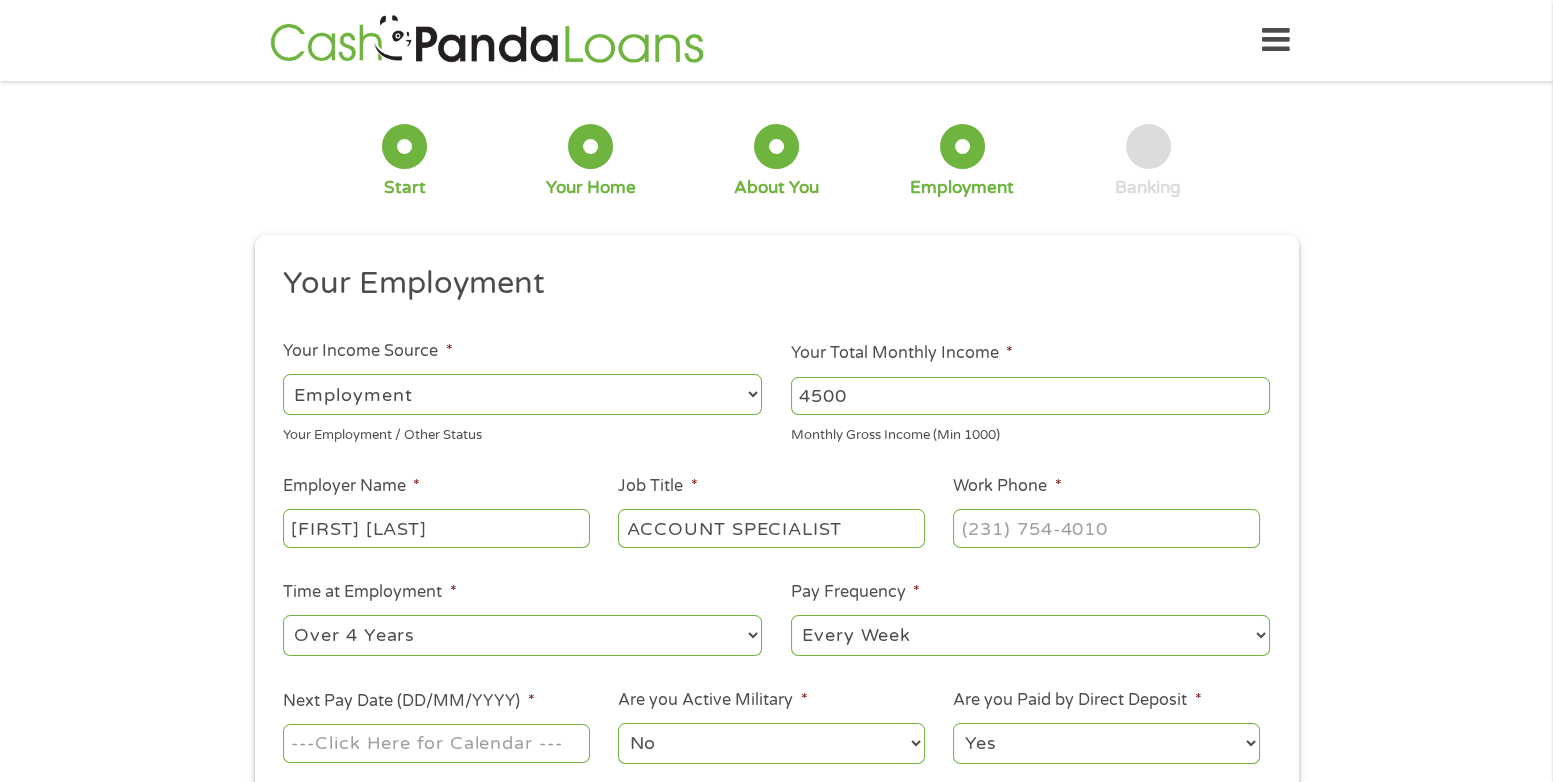 click on "--- Choose one --- Every 2 Weeks Every Week Monthly Semi-Monthly" at bounding box center [1030, 635] 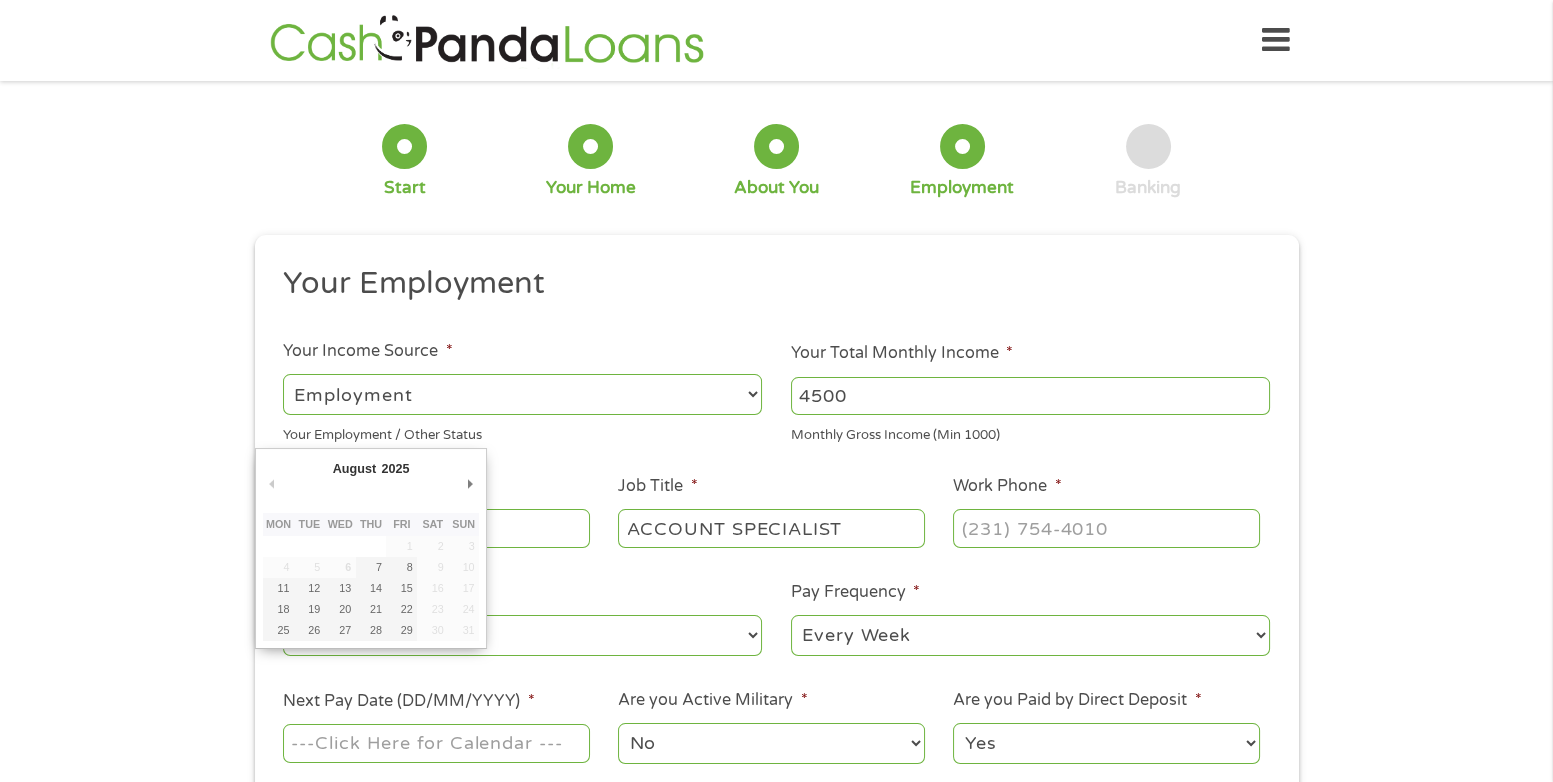 click on "Next Pay Date (DD/MM/YYYY) *" at bounding box center [436, 743] 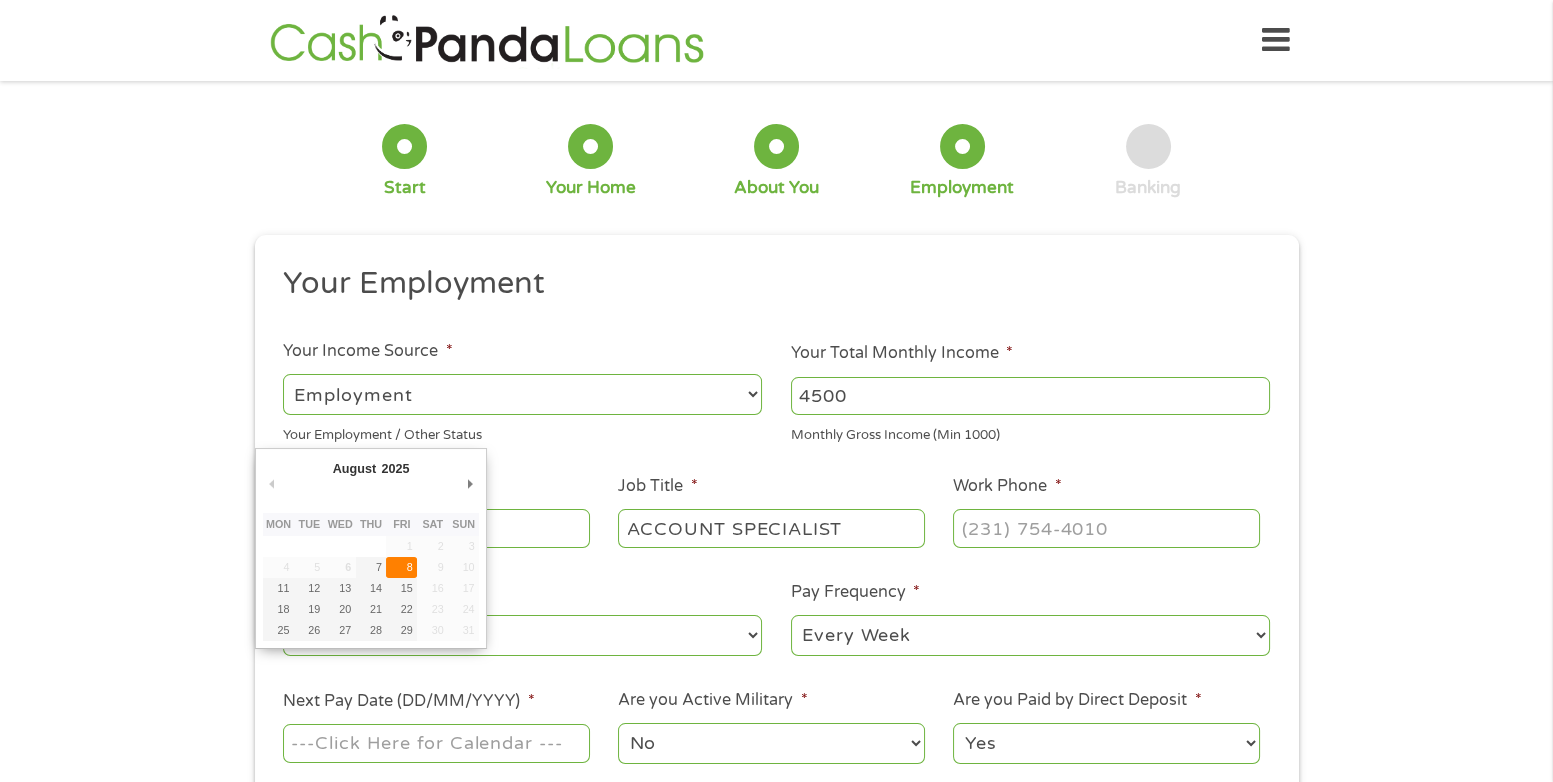 type on "08/08/2025" 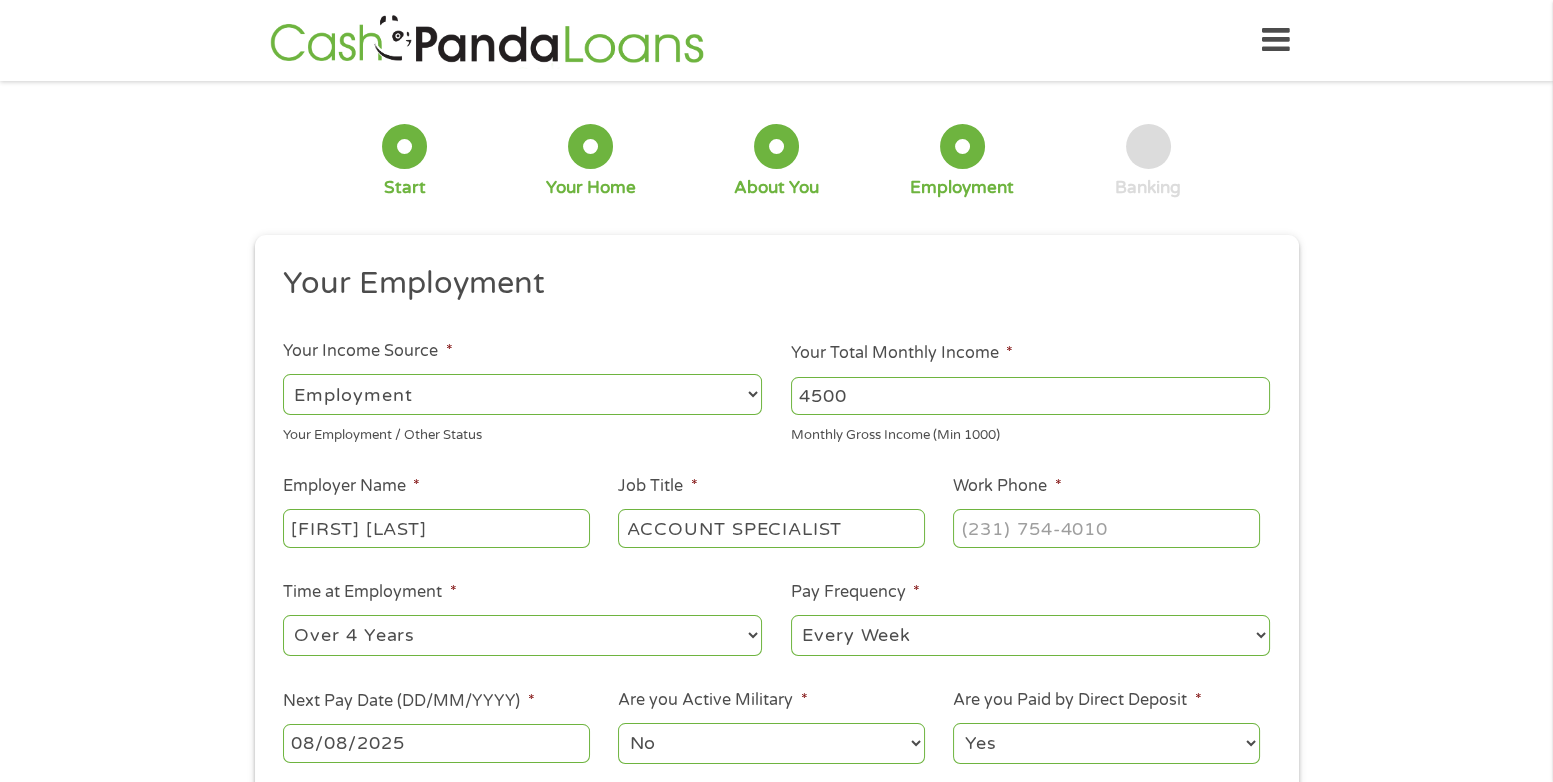 click on "Yes No" at bounding box center [1106, 743] 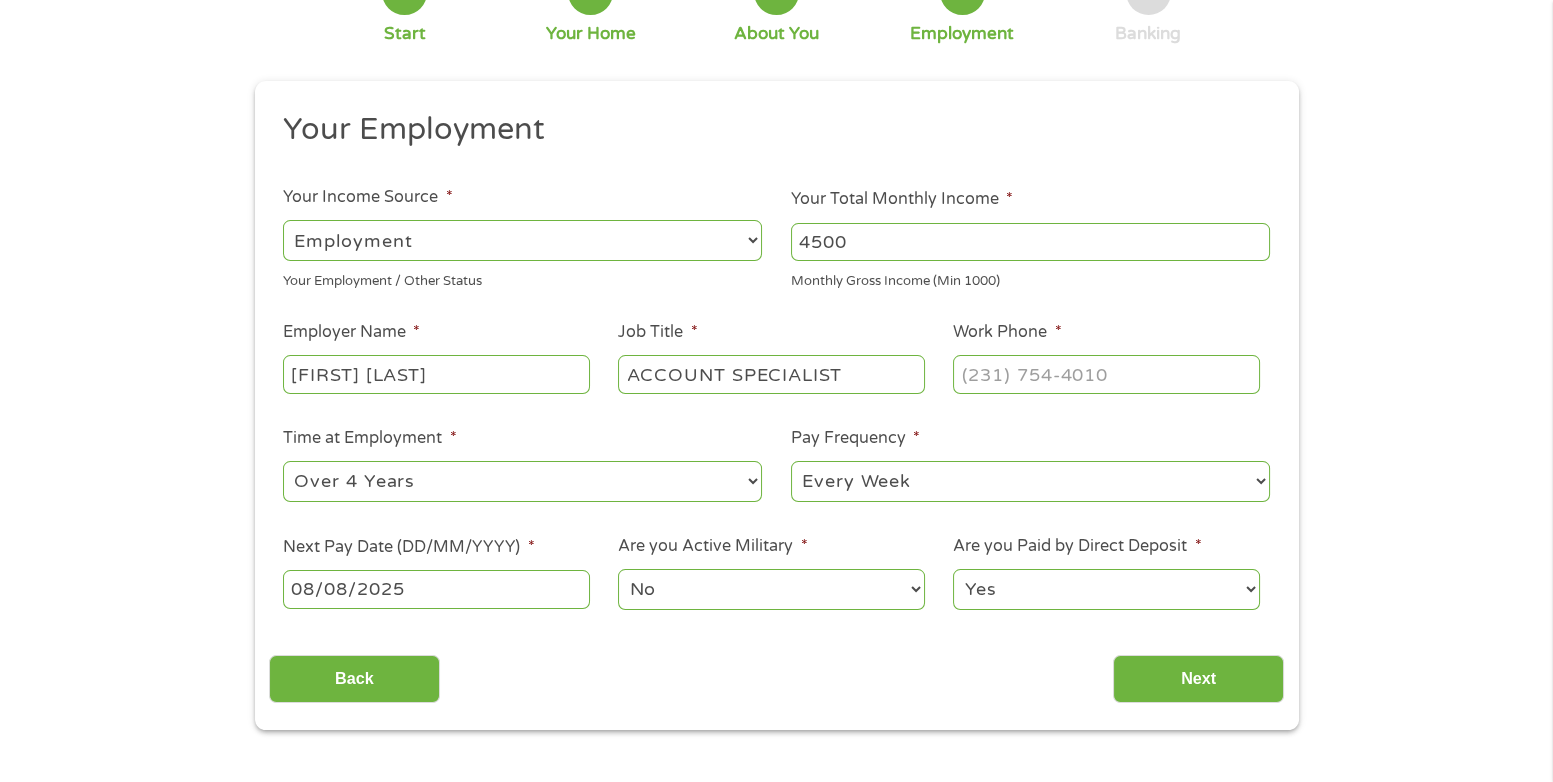 scroll, scrollTop: 300, scrollLeft: 0, axis: vertical 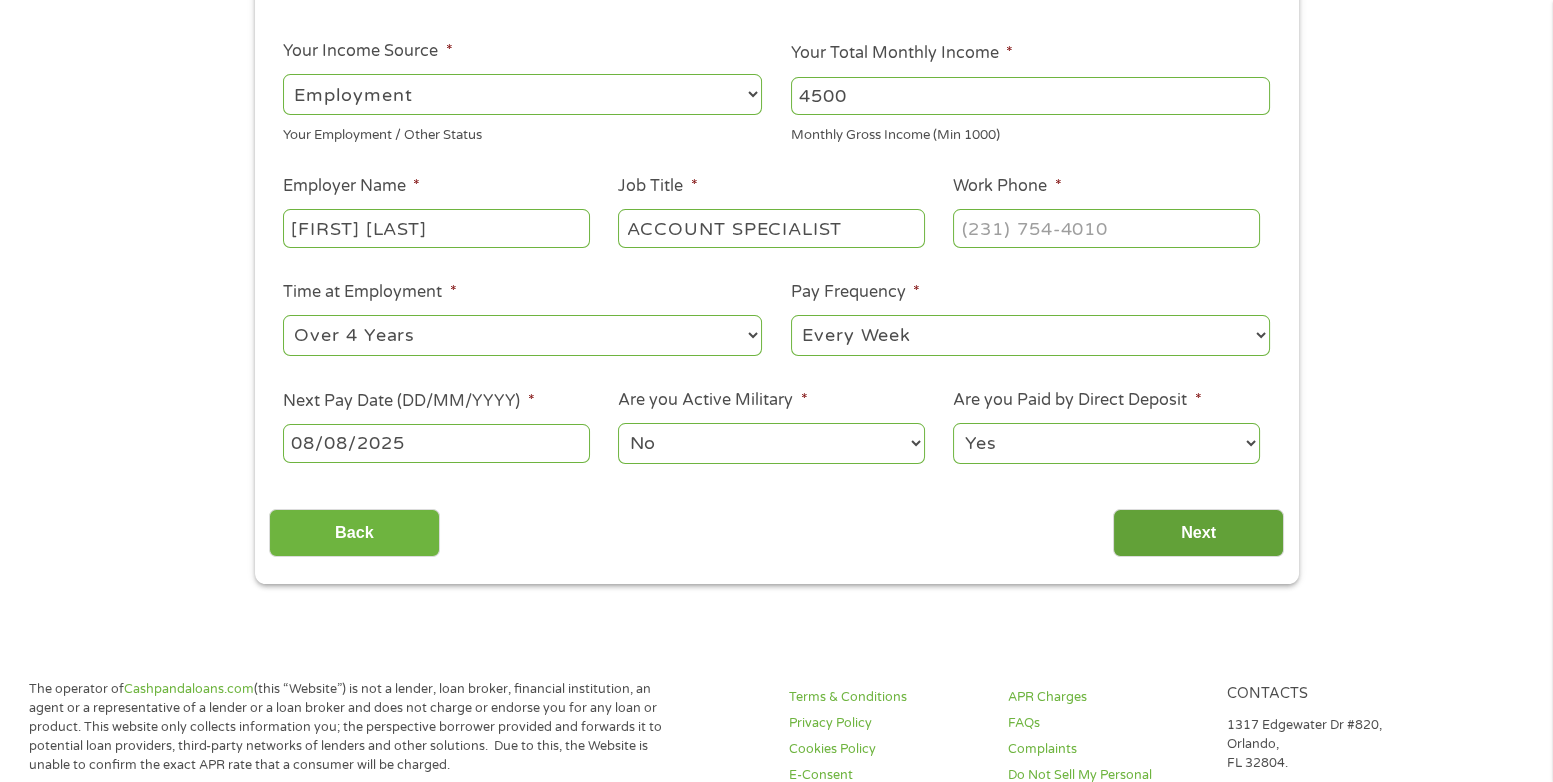 click on "Next" at bounding box center [1198, 533] 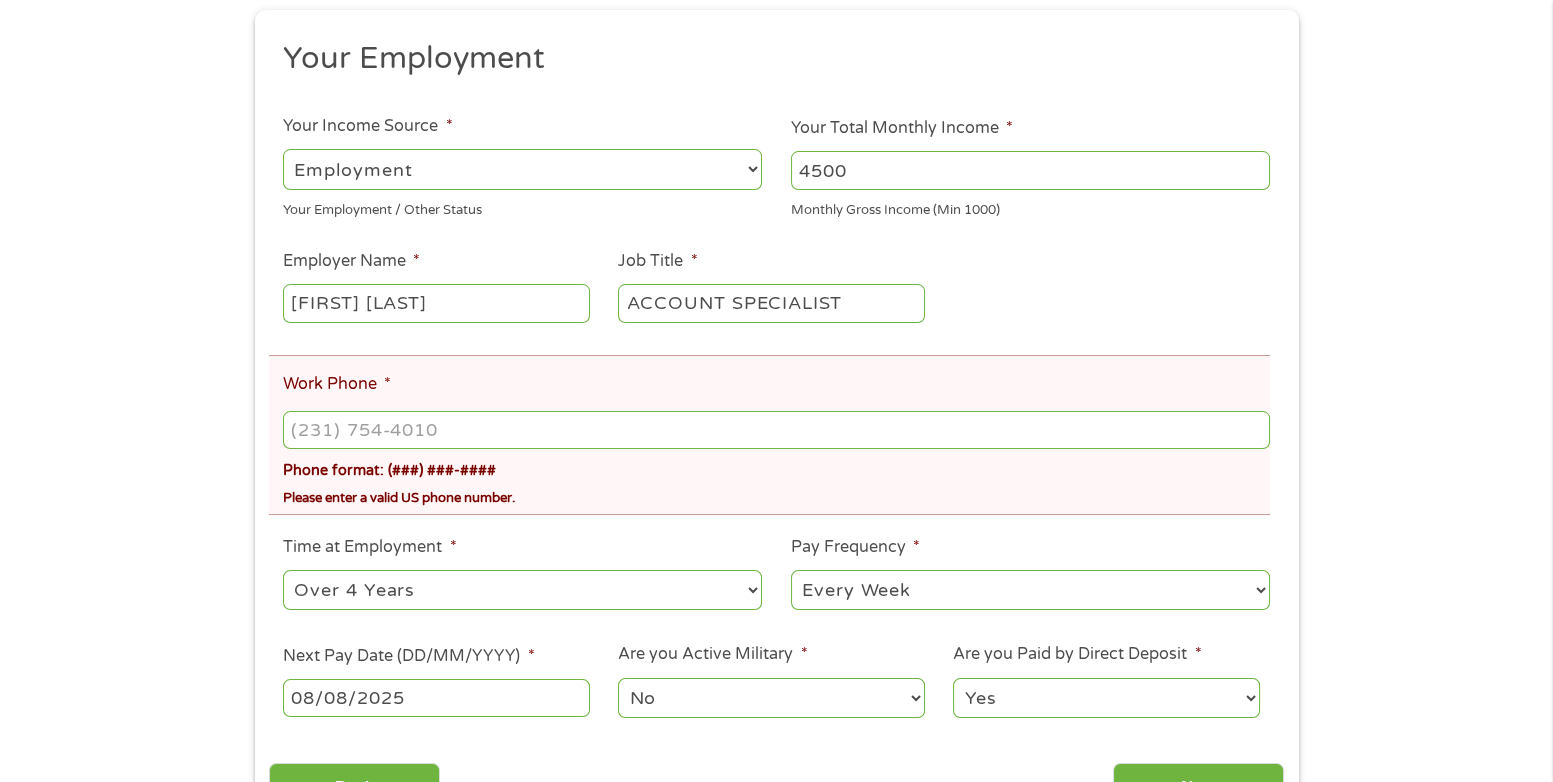 scroll, scrollTop: 87, scrollLeft: 0, axis: vertical 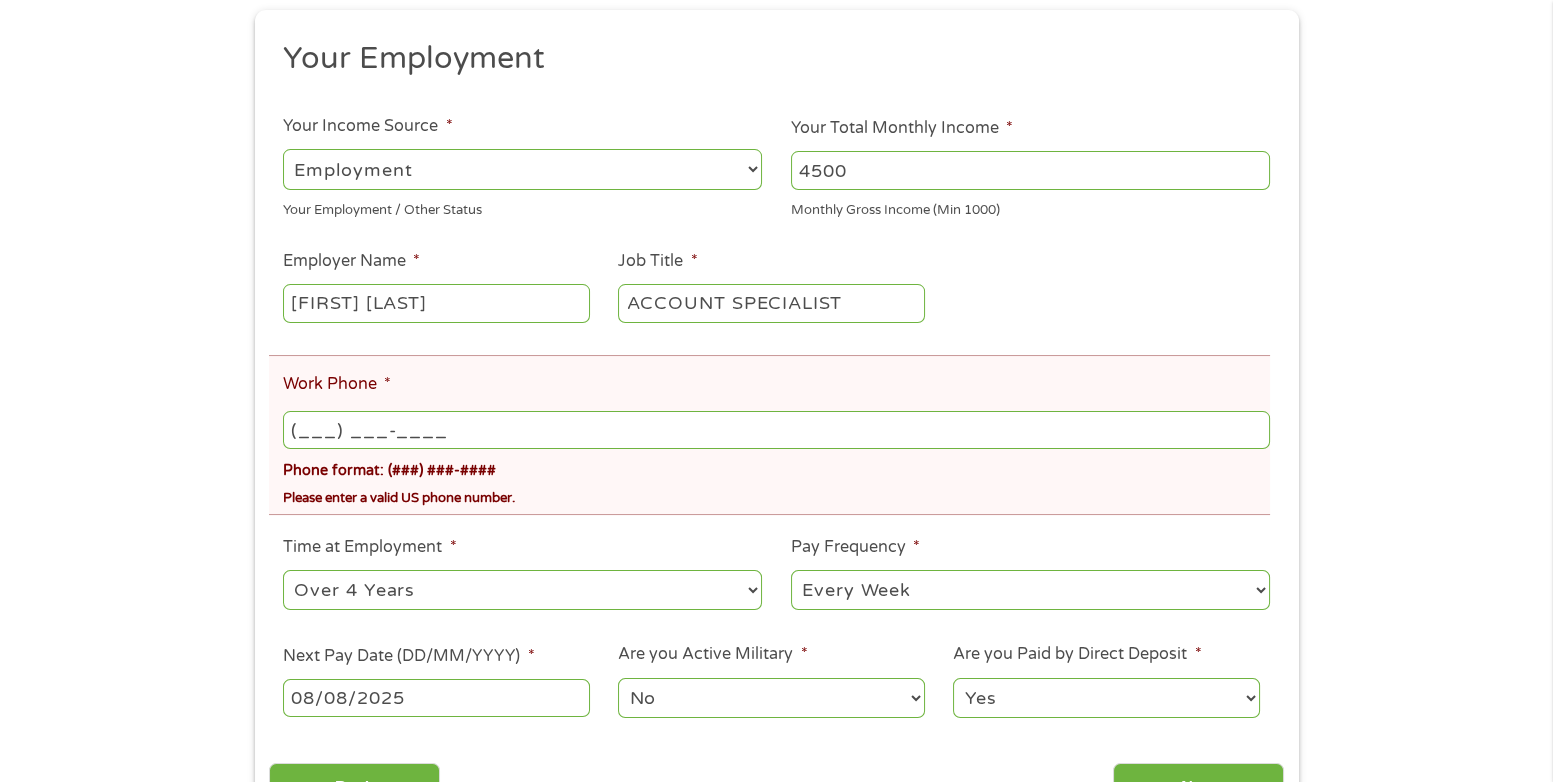 click on "(___) ___-____" at bounding box center [776, 430] 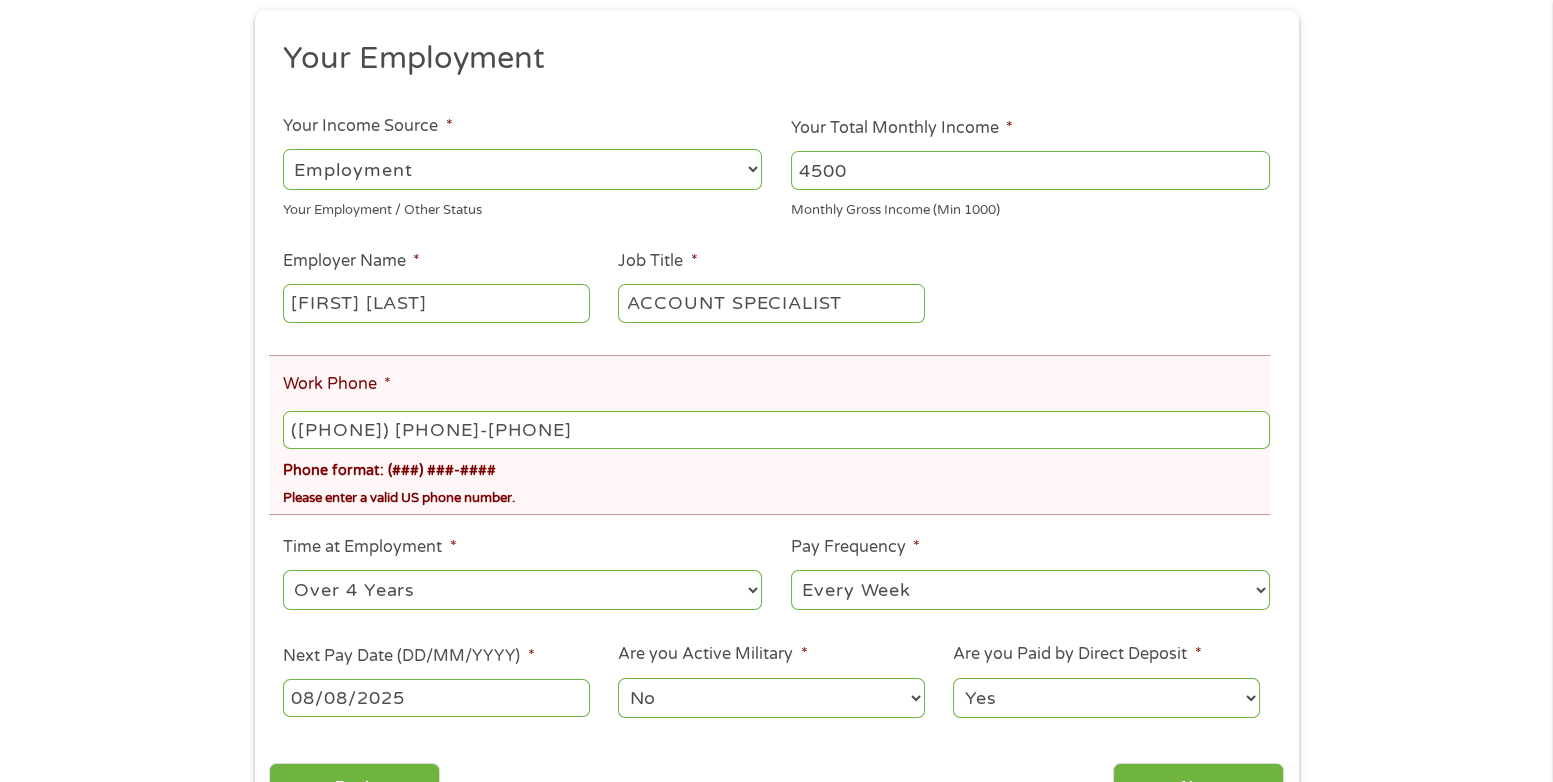 click on "([PHONE]) [PHONE]-[PHONE]" at bounding box center [776, 430] 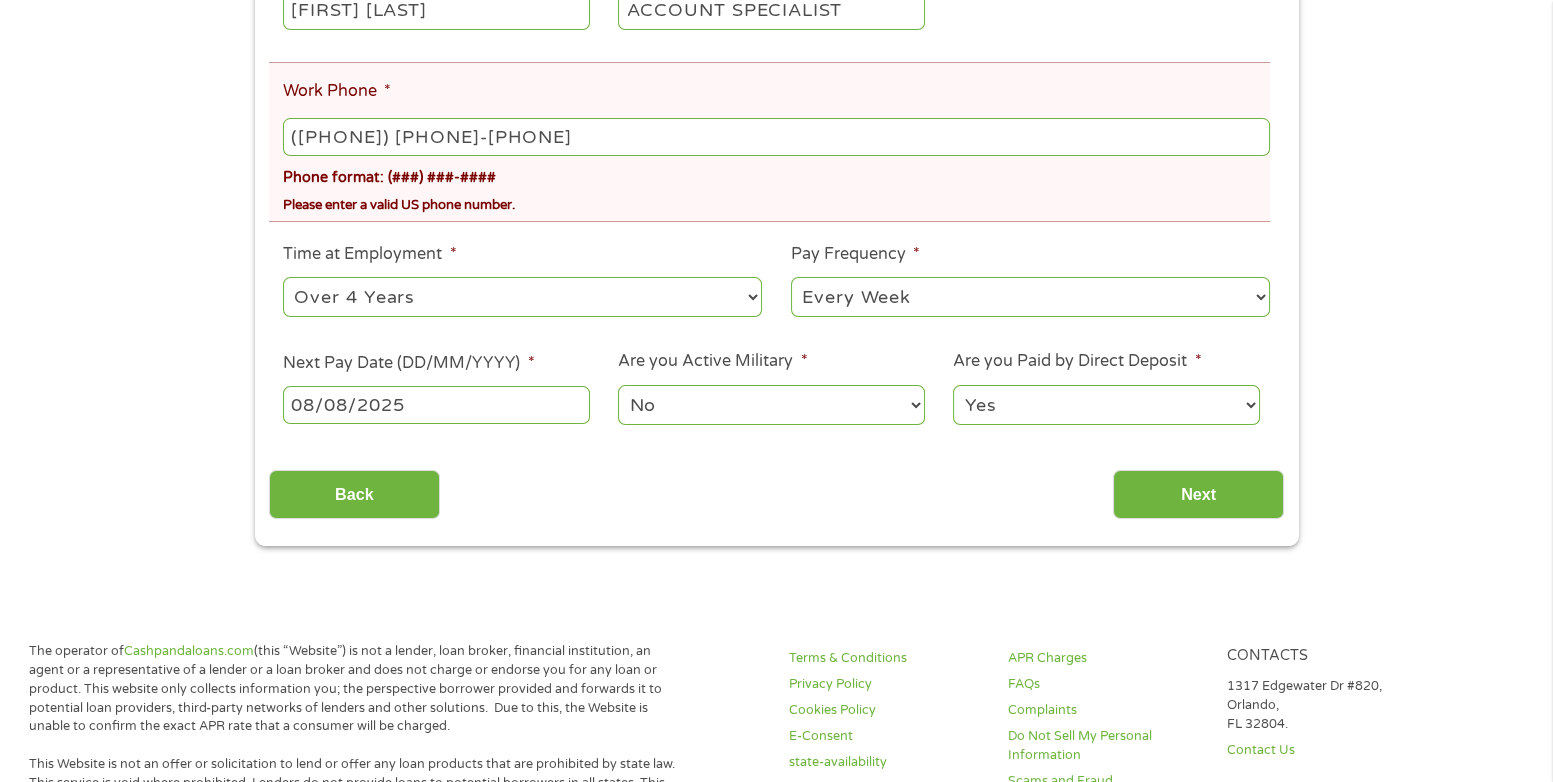 scroll, scrollTop: 600, scrollLeft: 0, axis: vertical 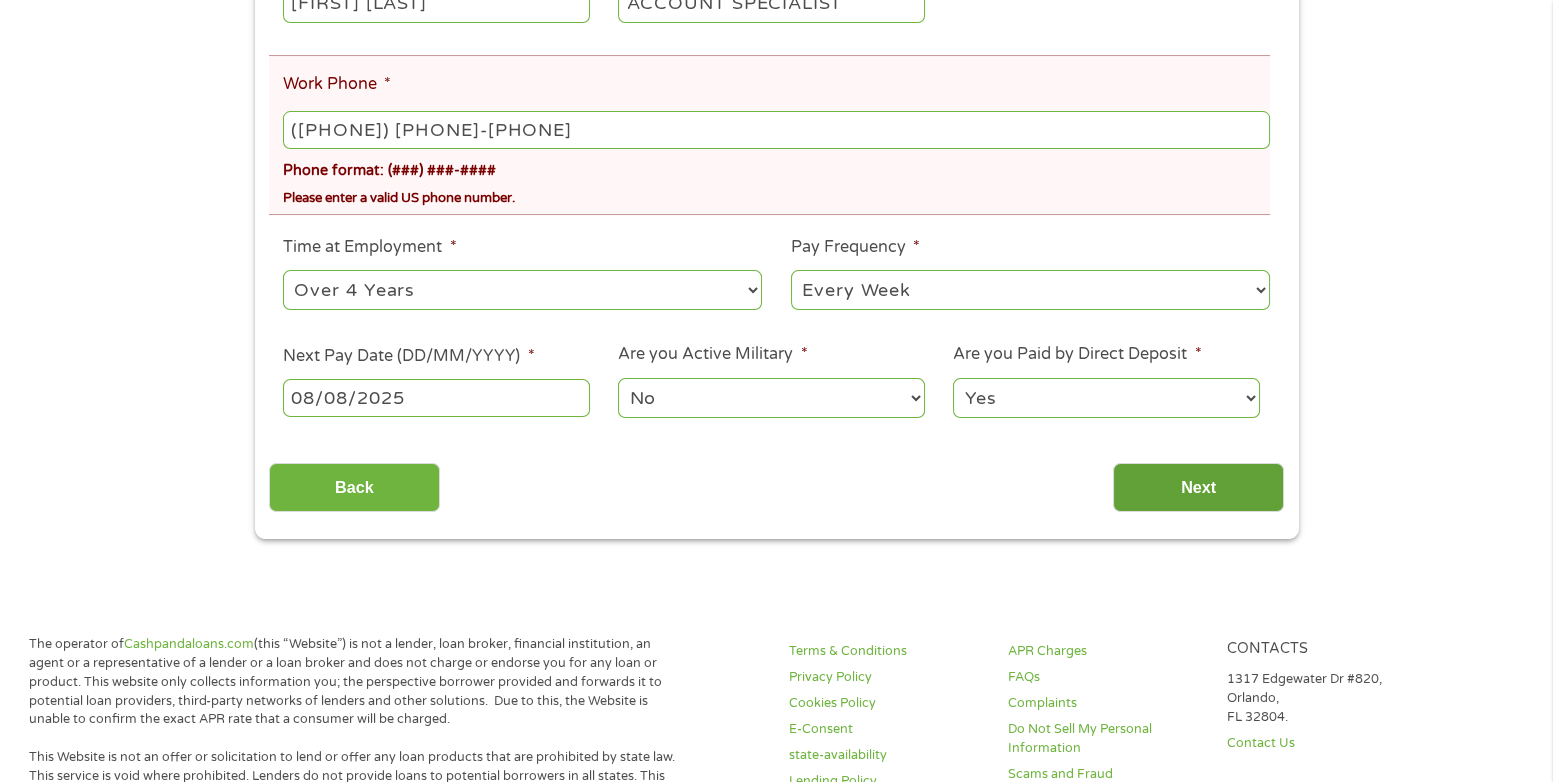 click on "Next" at bounding box center [1198, 487] 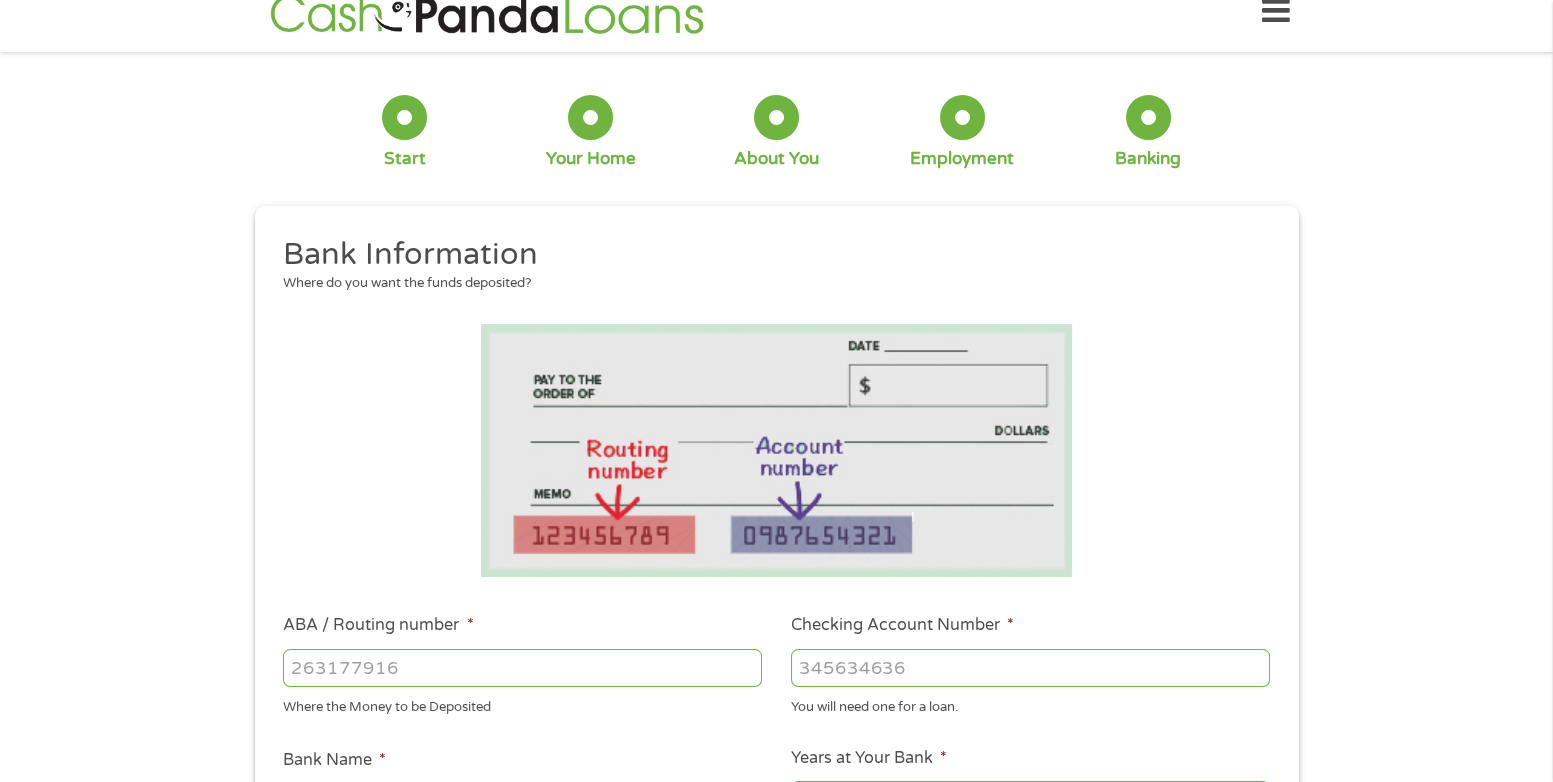 scroll, scrollTop: 0, scrollLeft: 0, axis: both 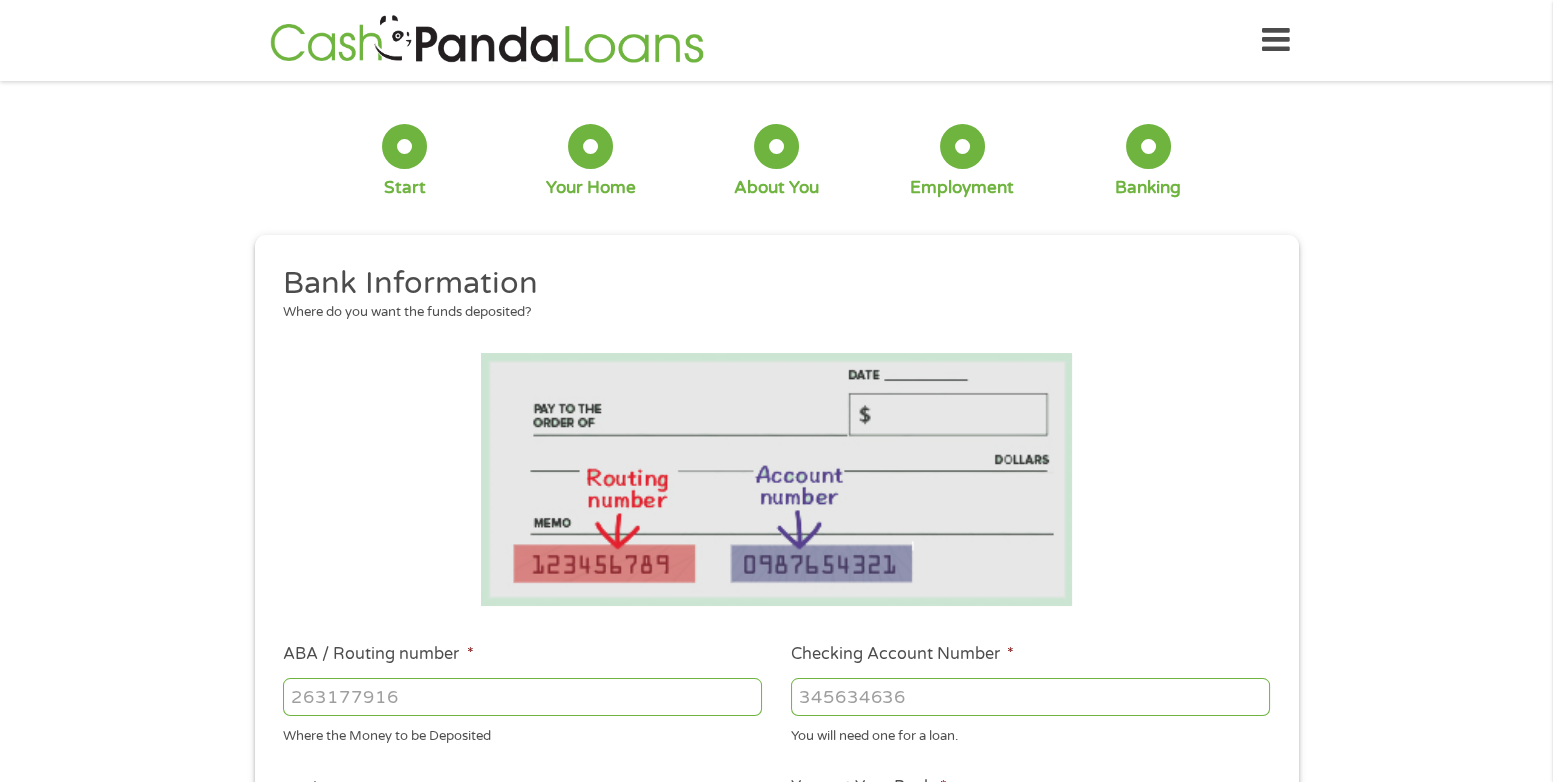click on "ABA / Routing number *" at bounding box center [522, 697] 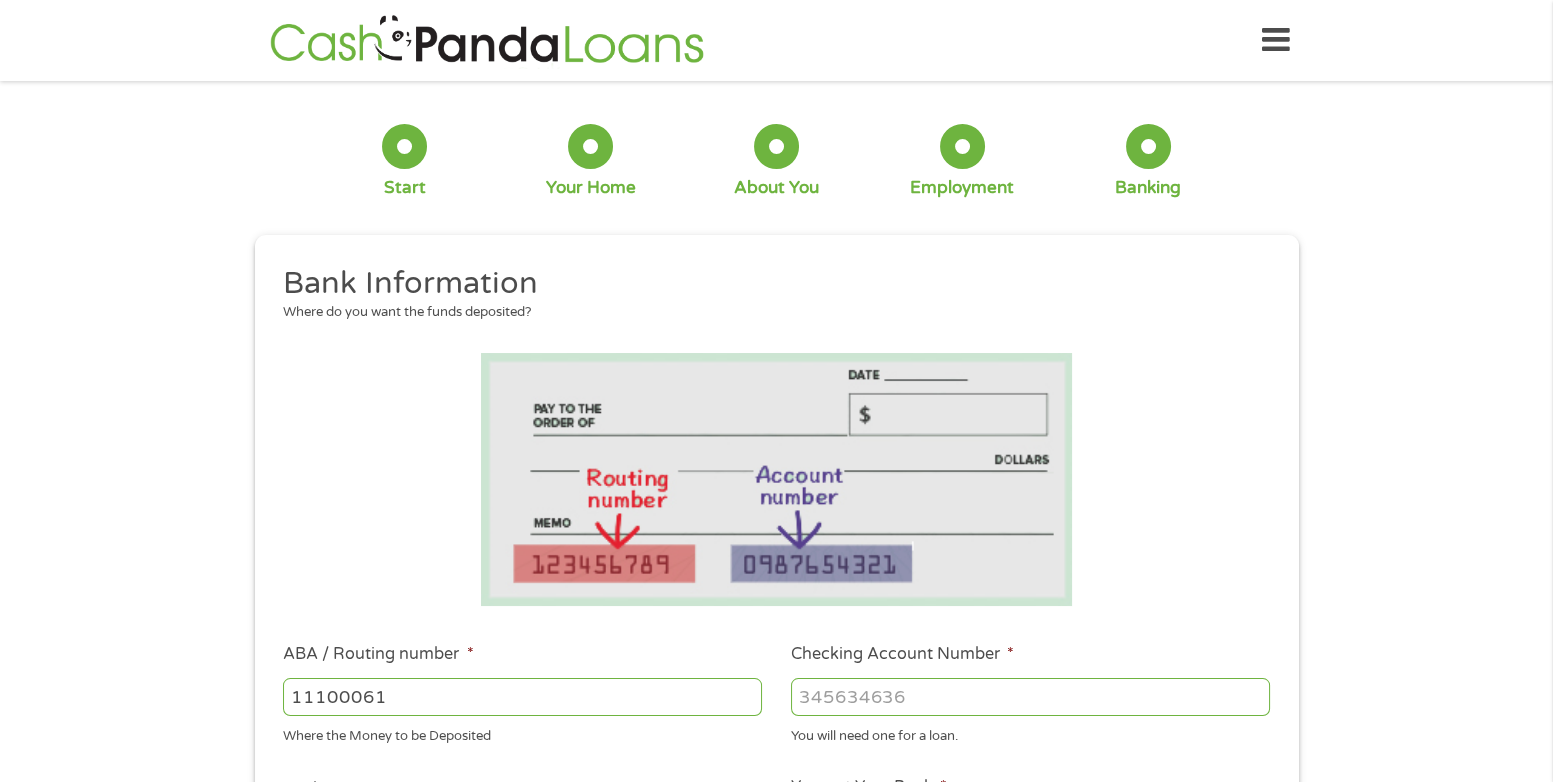 type on "111000614" 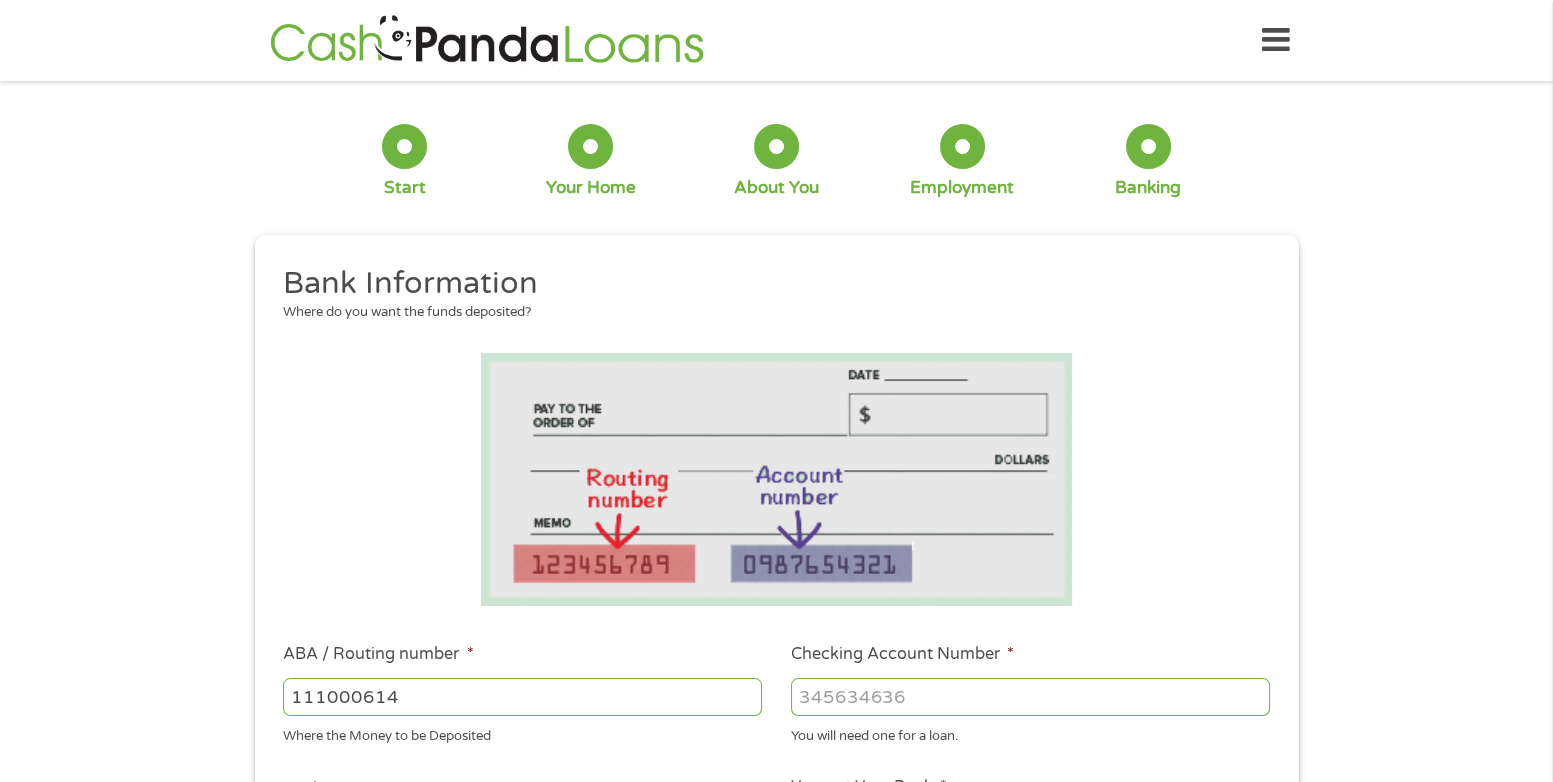 type on "JPMORGAN CHASE BANK NA" 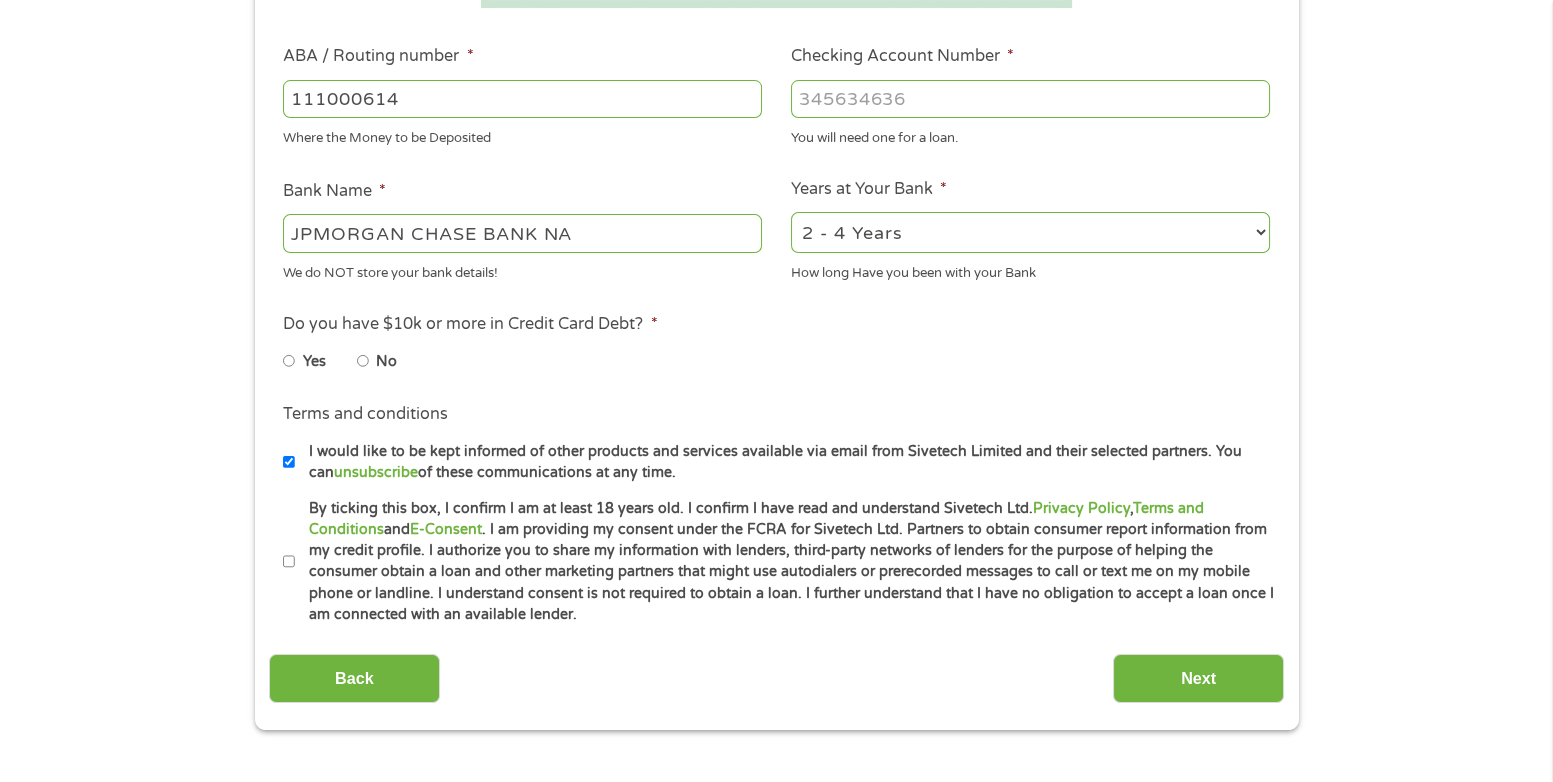 scroll, scrollTop: 600, scrollLeft: 0, axis: vertical 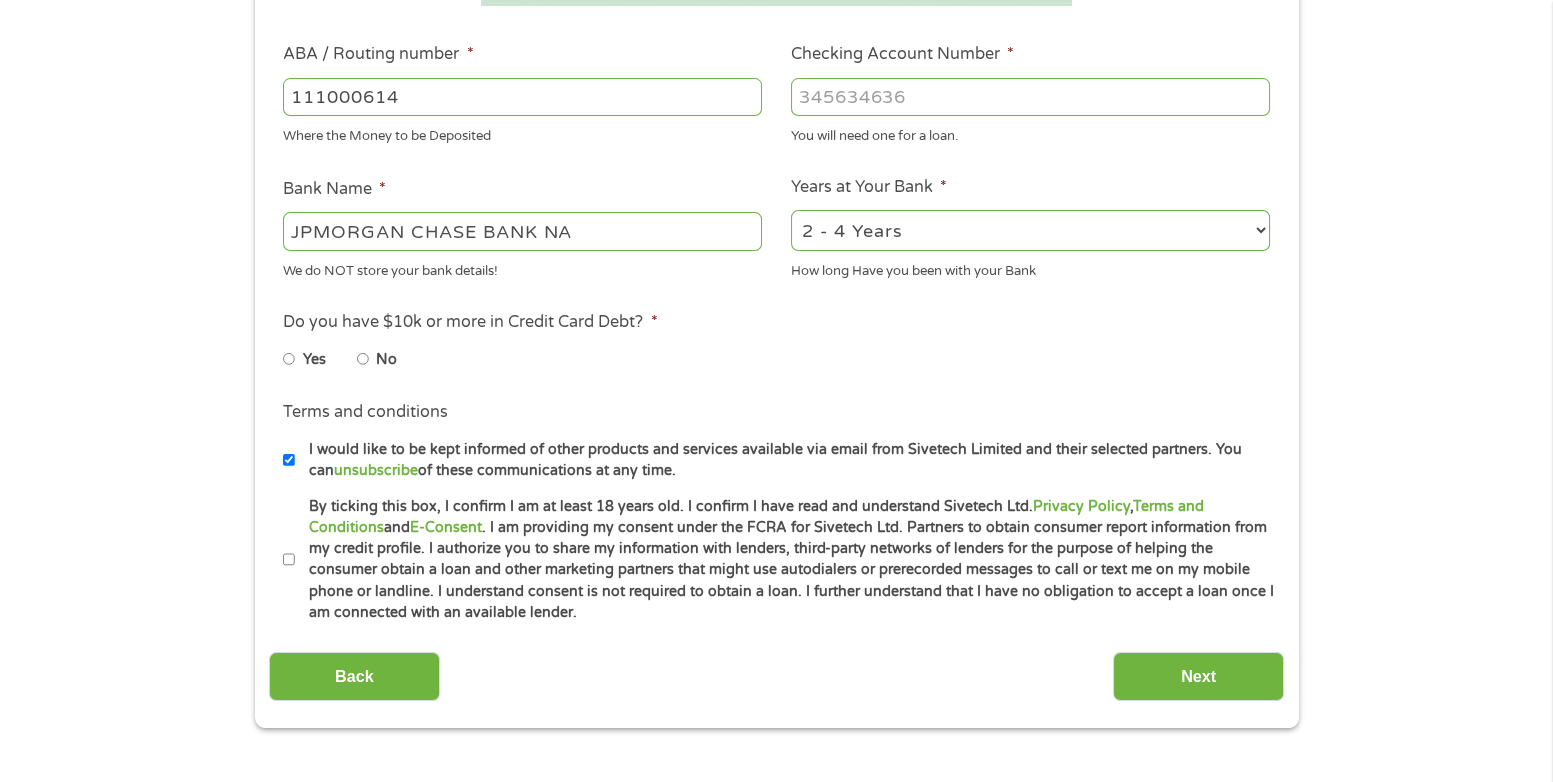 type on "[SSN]" 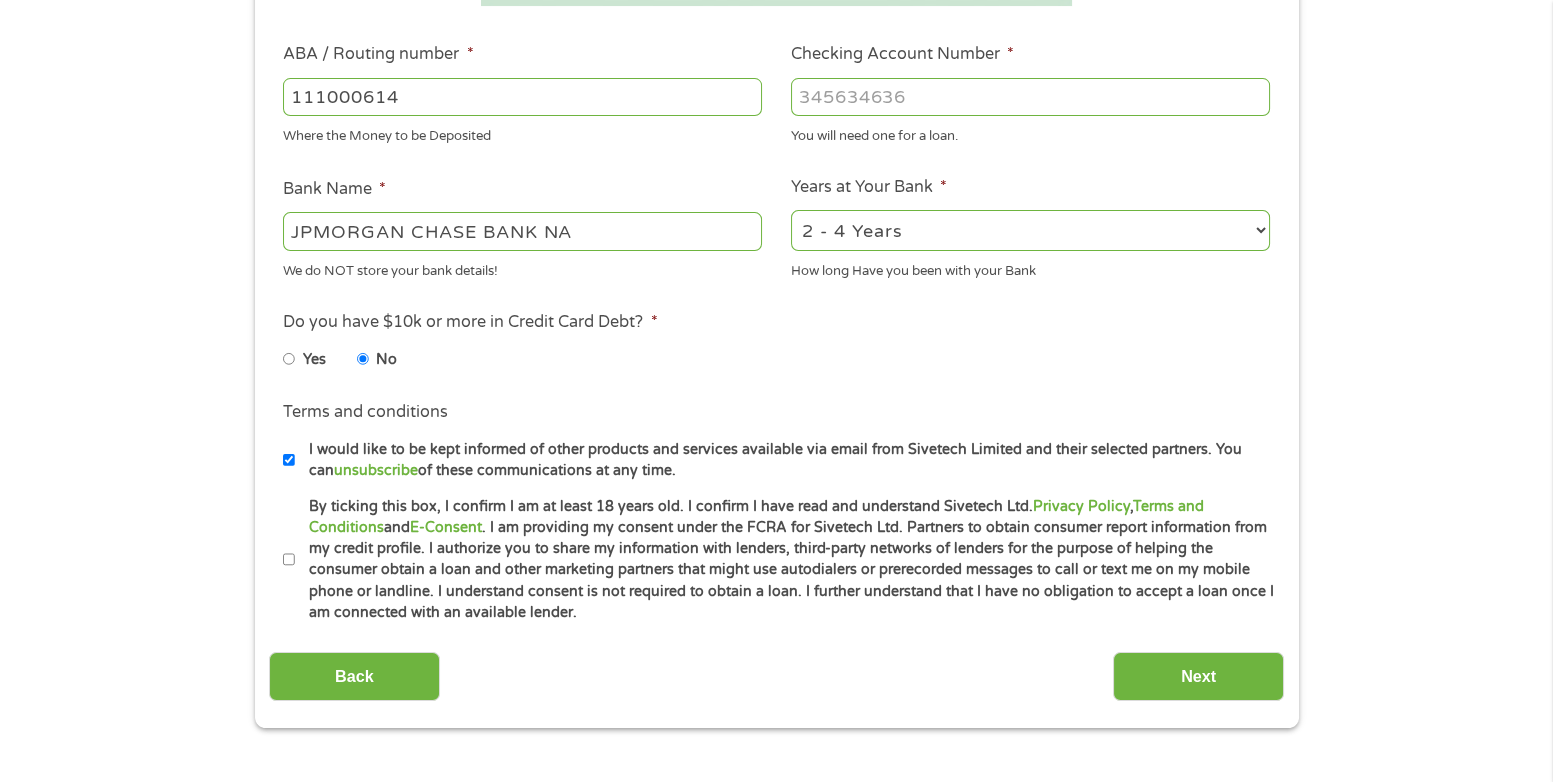 click on "By ticking this box, I confirm I am at least 18 years old. I confirm I have read and understand Sivetech Ltd.  Privacy Policy ,  Terms and Conditions  and  E-Consent . I am providing my consent under the FCRA for Sivetech Ltd. Partners to obtain consumer report information from my credit profile. I authorize you to share my information with lenders, third-party networks of lenders for the purpose of helping the consumer obtain a loan and other marketing partners that might use autodialers or prerecorded messages to call or text me on my mobile phone or landline. I understand consent is not required to obtain a loan. I further understand that I have no obligation to accept a loan once I am connected with an available lender." at bounding box center (785, 560) 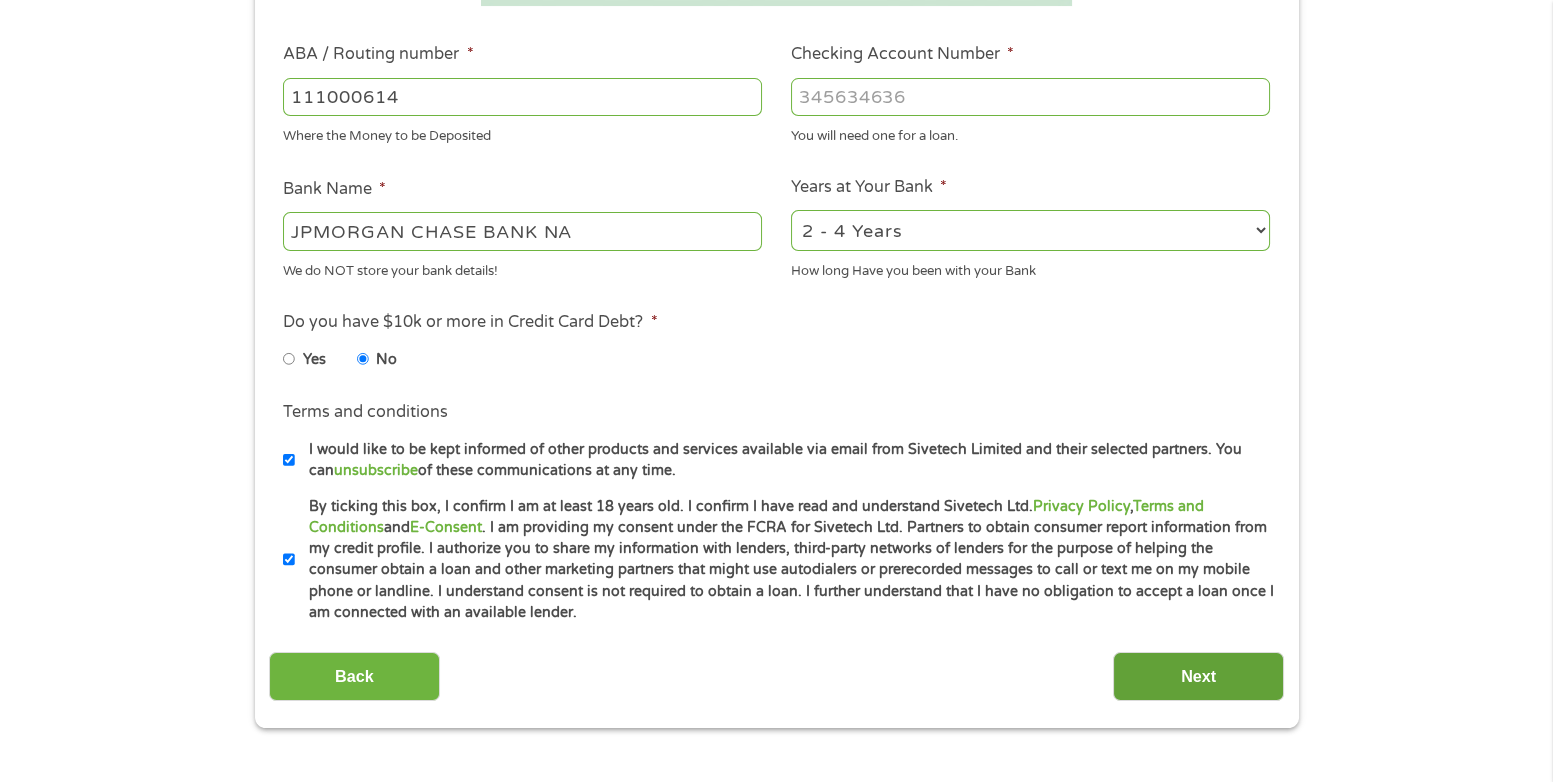 click on "Next" at bounding box center [1198, 676] 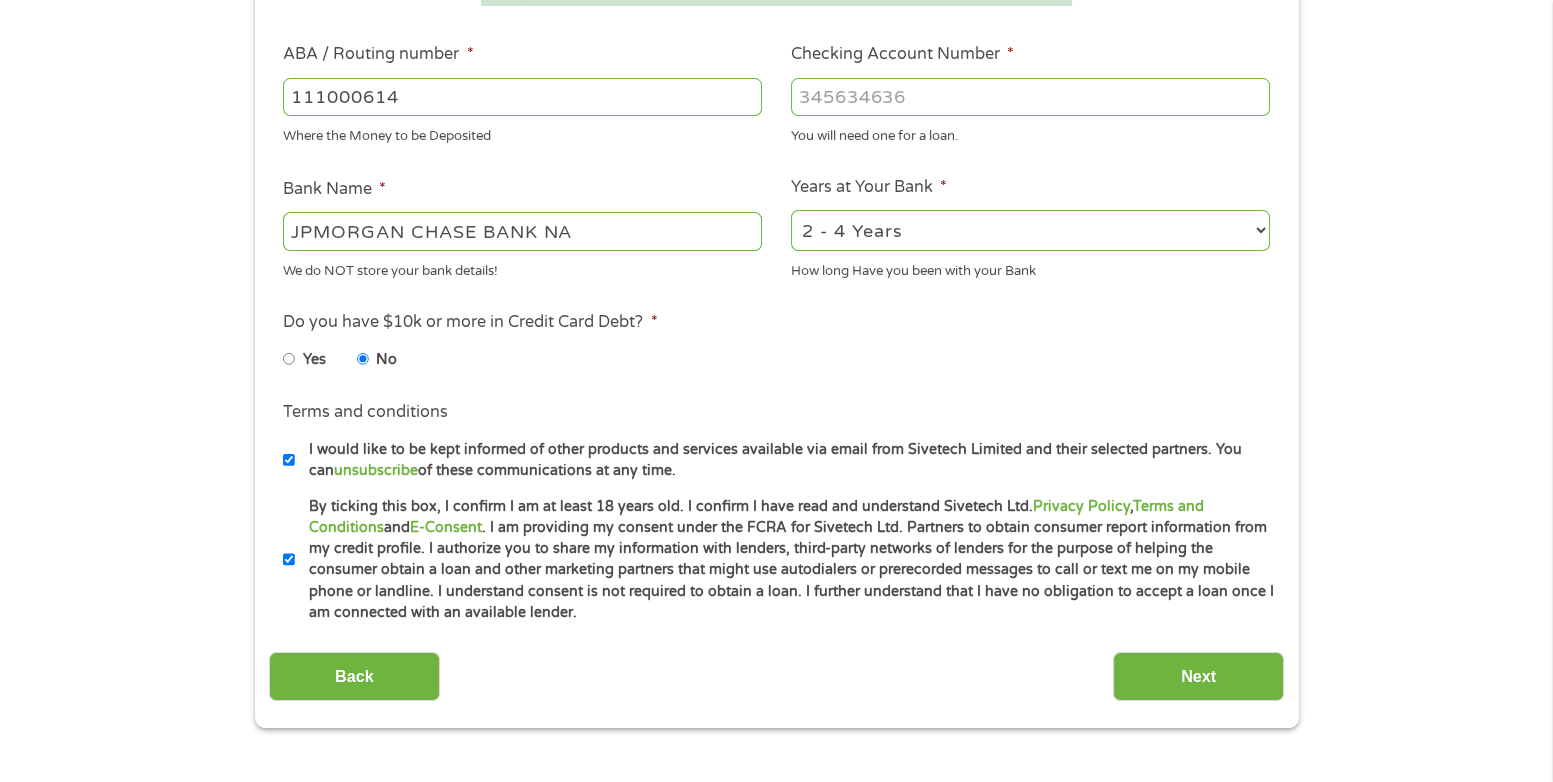 scroll, scrollTop: 7, scrollLeft: 8, axis: both 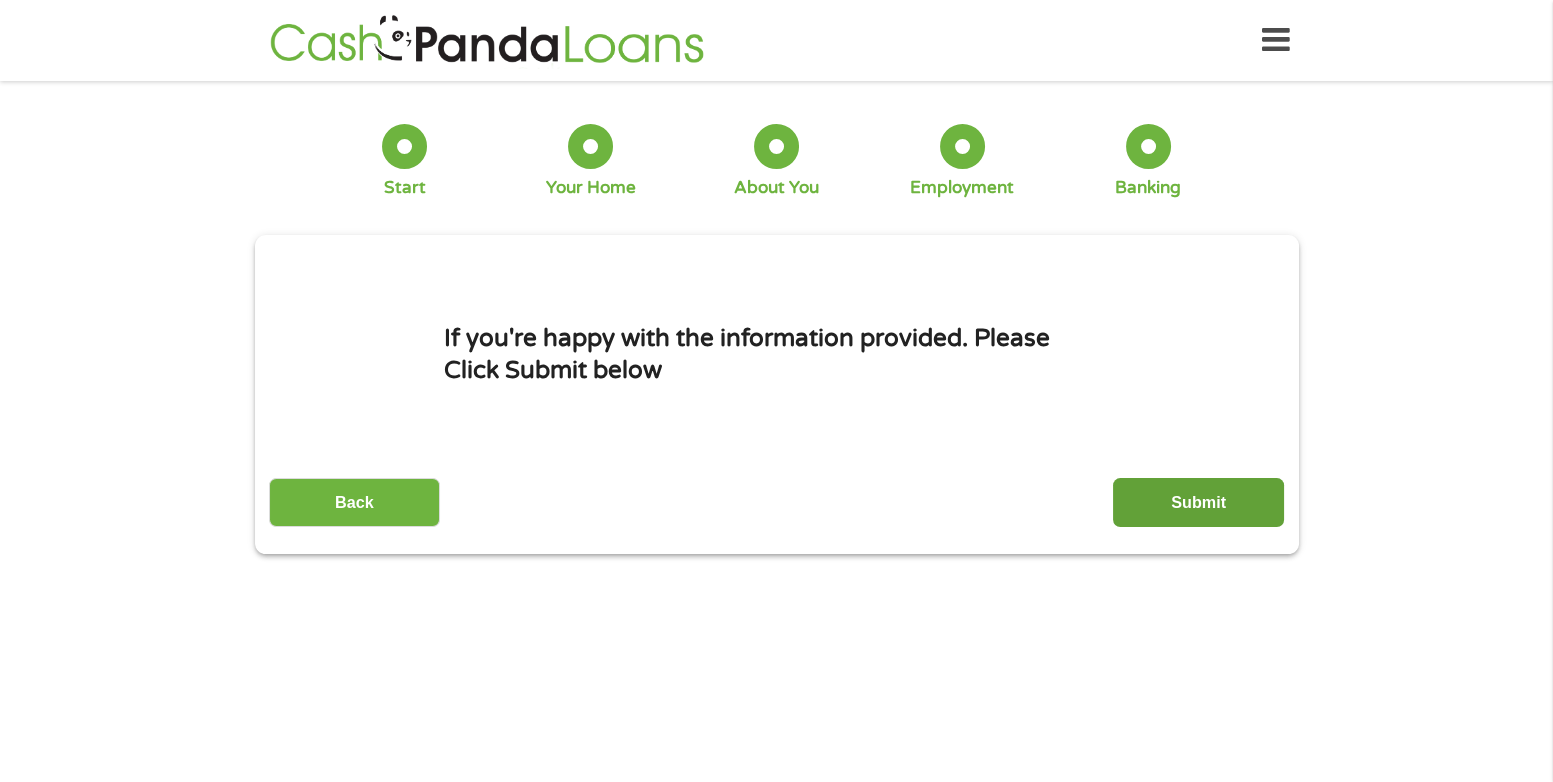 click on "Submit" at bounding box center [1198, 502] 